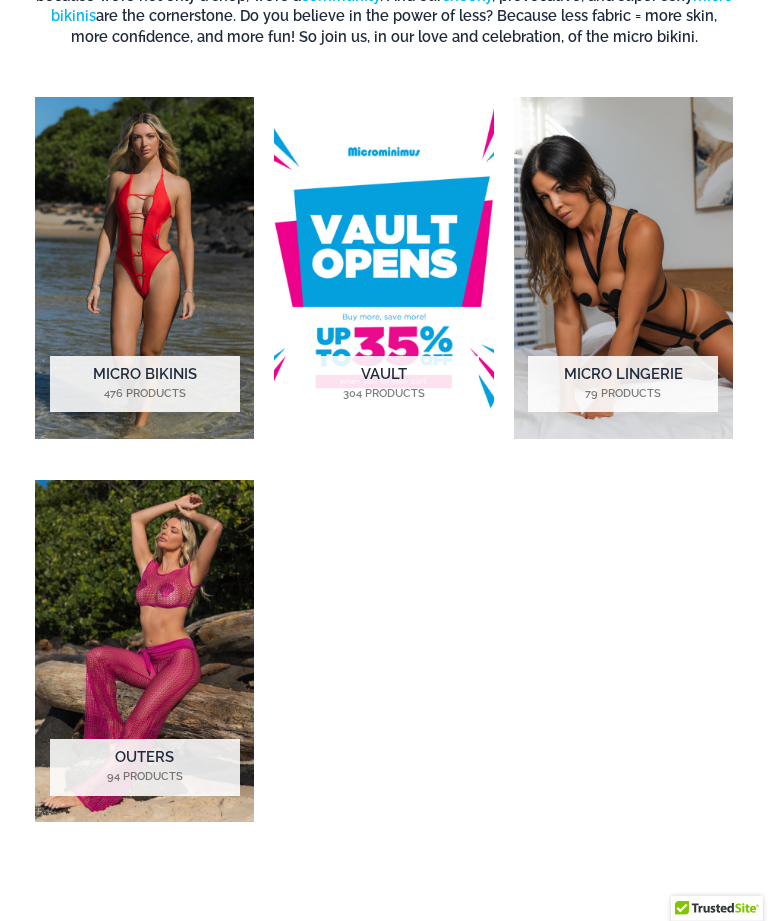 scroll, scrollTop: 0, scrollLeft: 0, axis: both 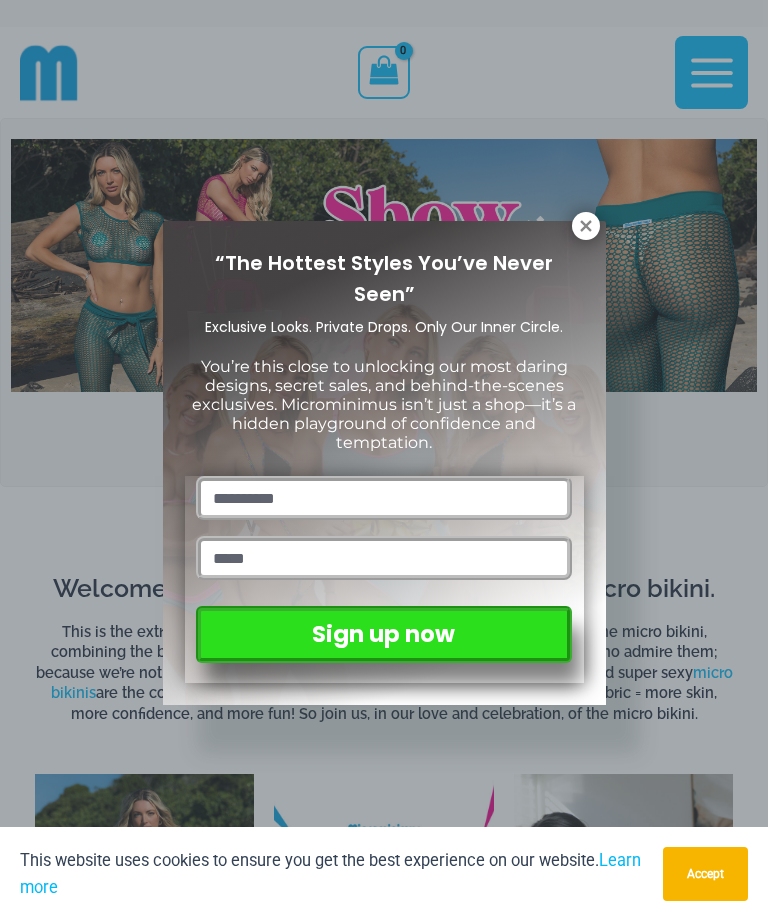 click 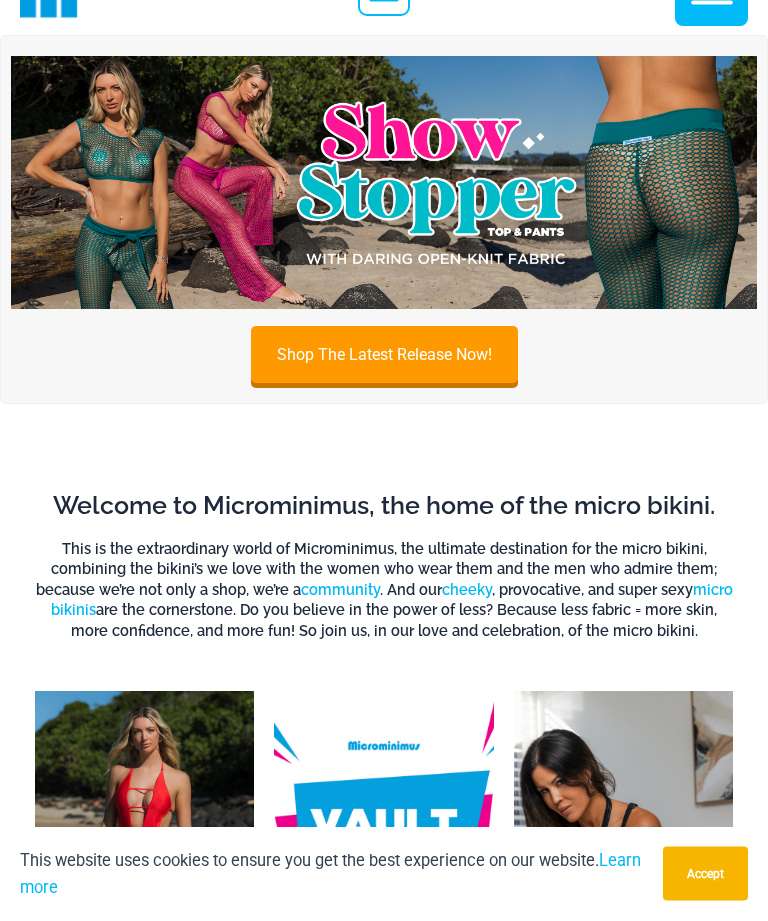 scroll, scrollTop: 0, scrollLeft: 0, axis: both 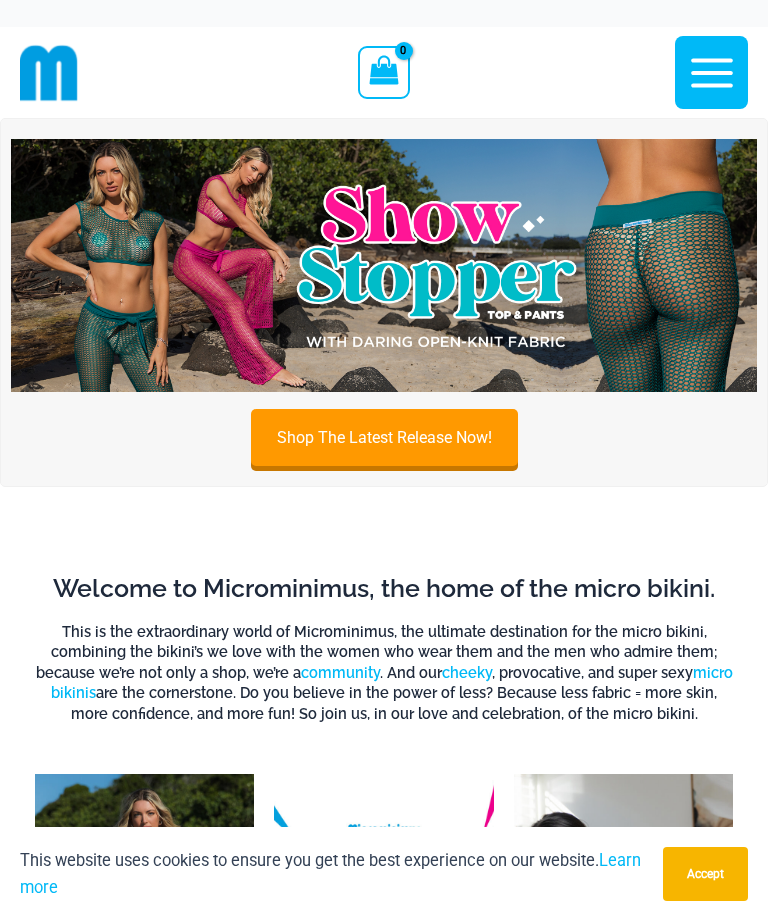 click 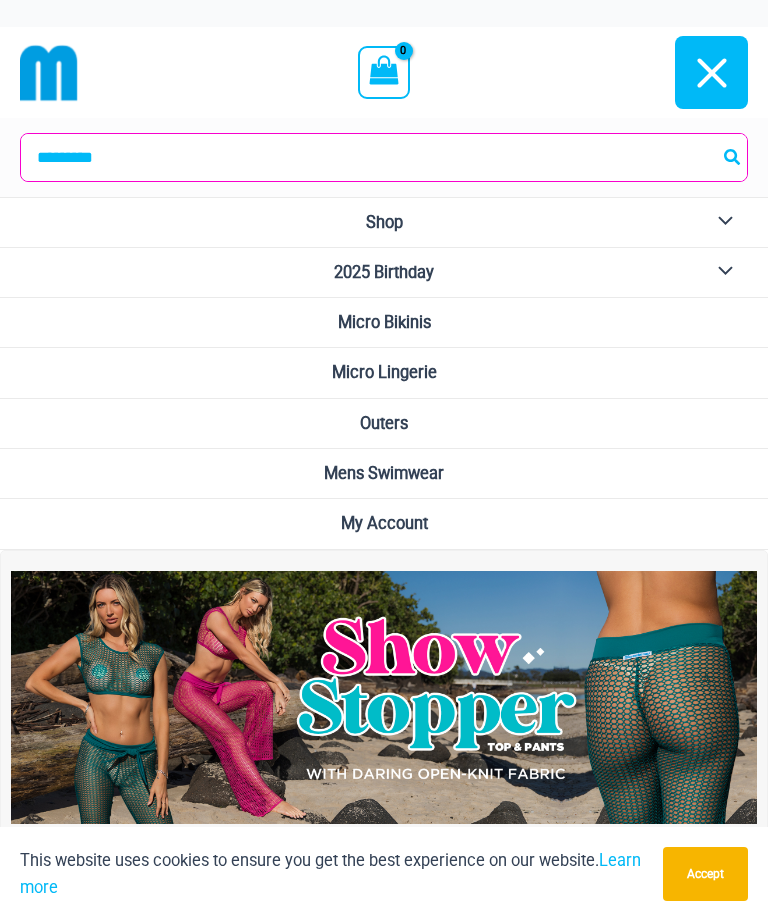 click on "Micro Bikinis" at bounding box center (384, 322) 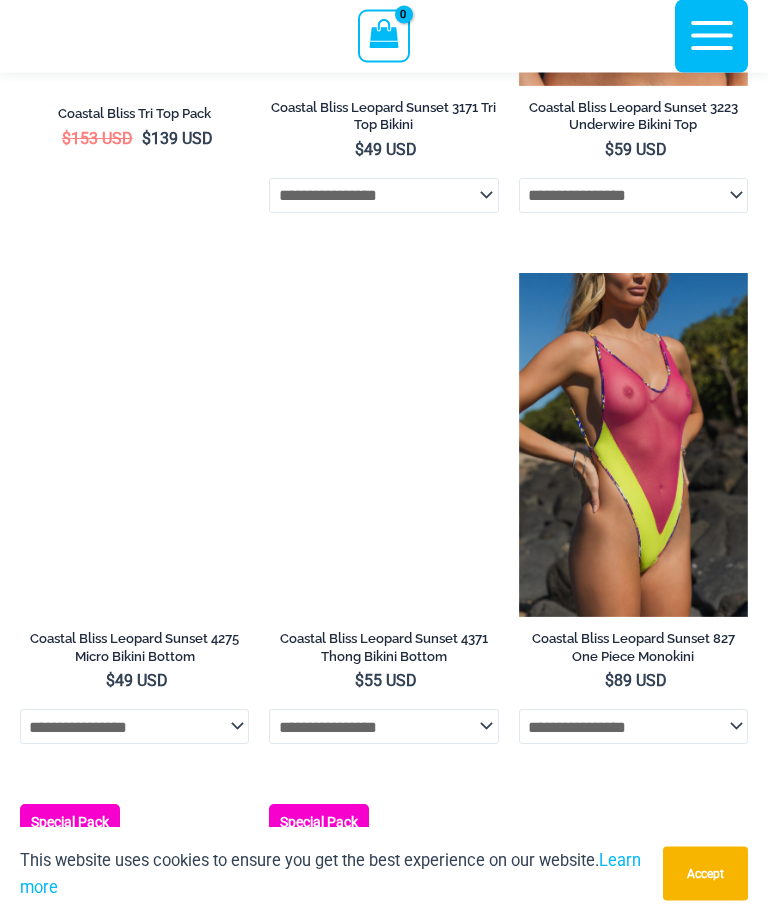 scroll, scrollTop: 2610, scrollLeft: 0, axis: vertical 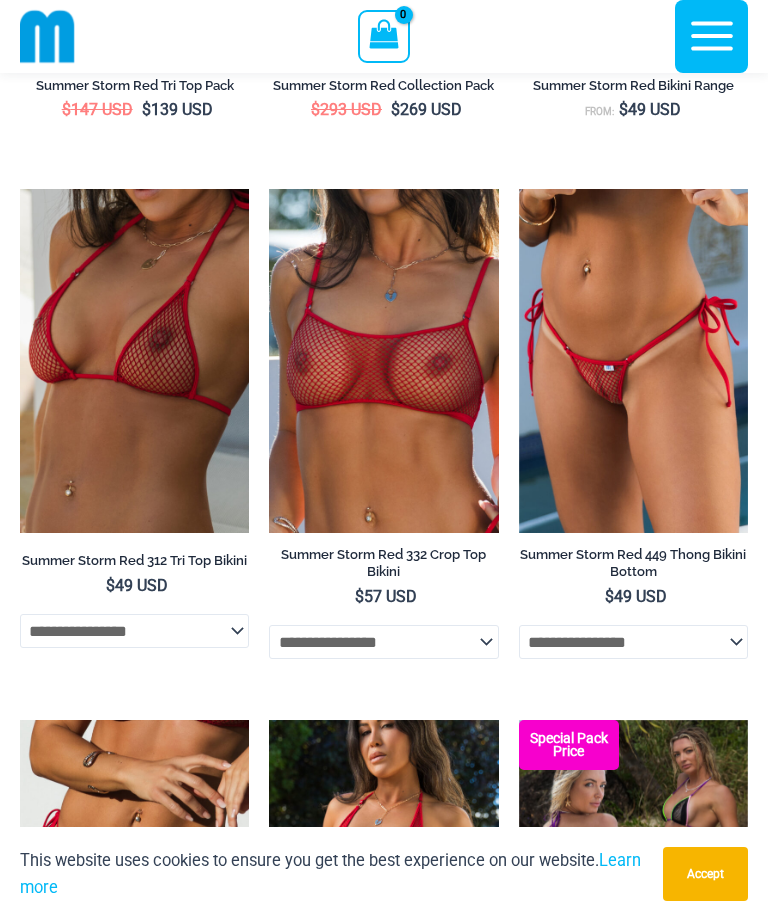 click 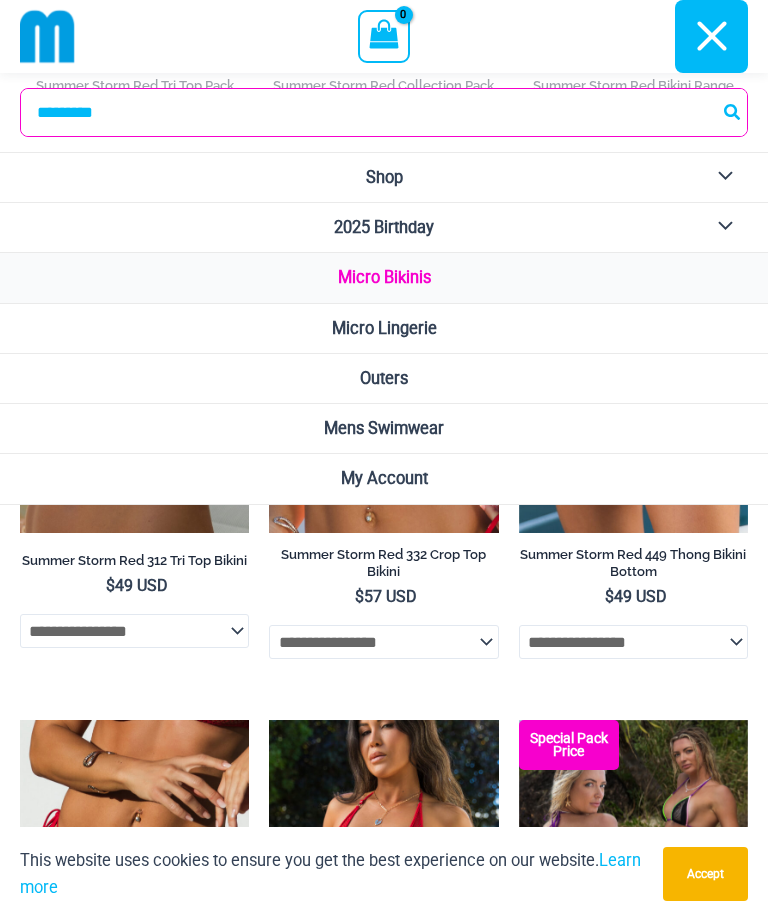 click on "Micro Lingerie" at bounding box center [384, 328] 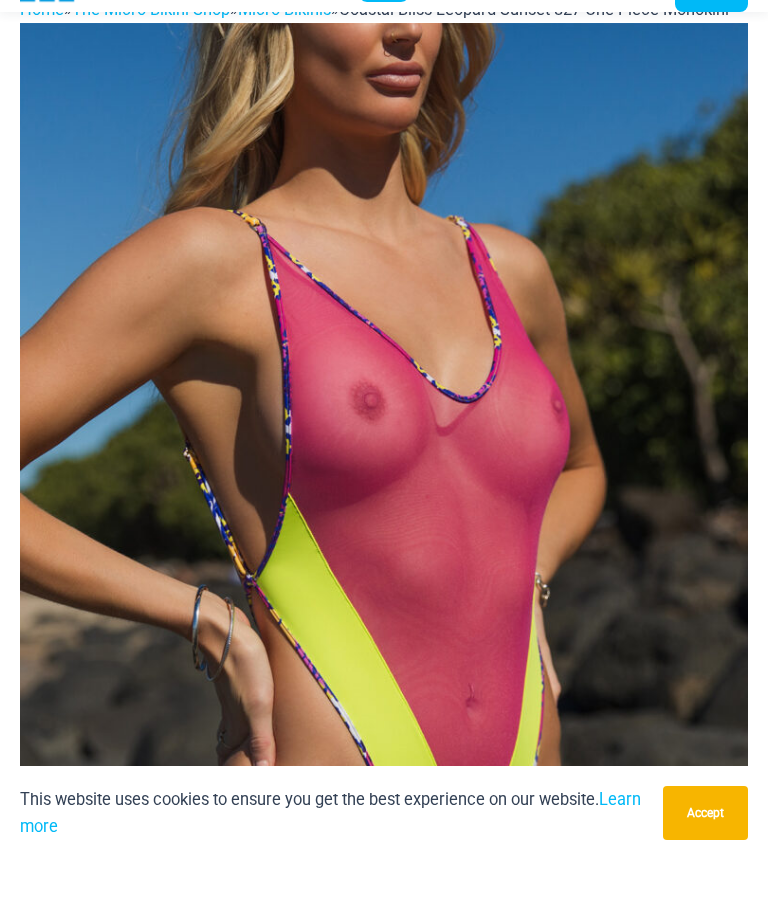 scroll, scrollTop: 62, scrollLeft: 0, axis: vertical 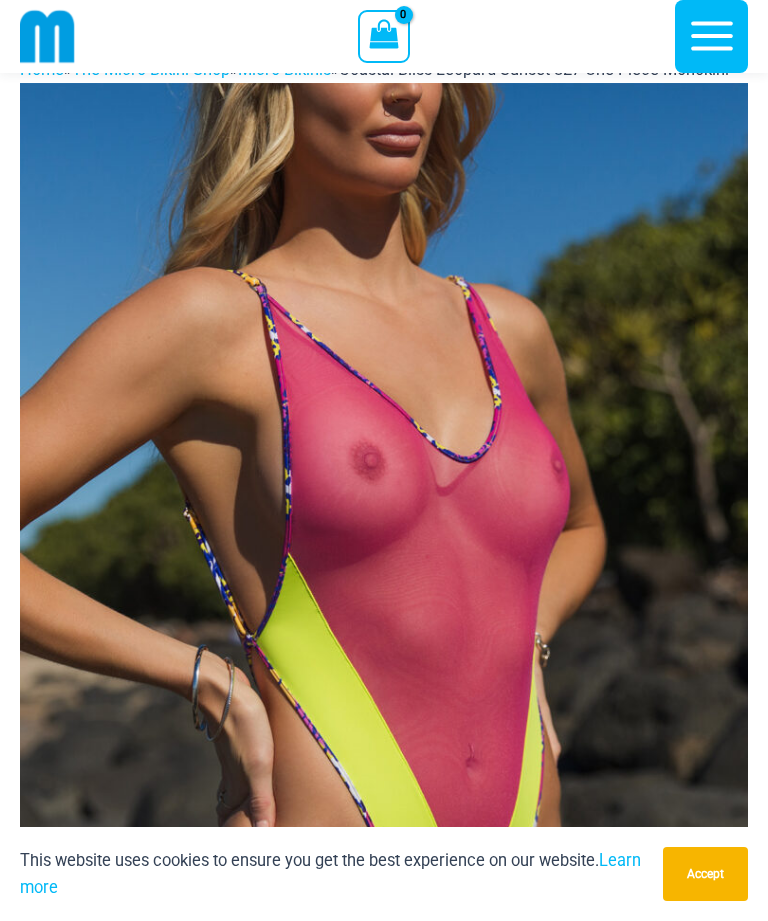 click on "Accept" at bounding box center [705, 874] 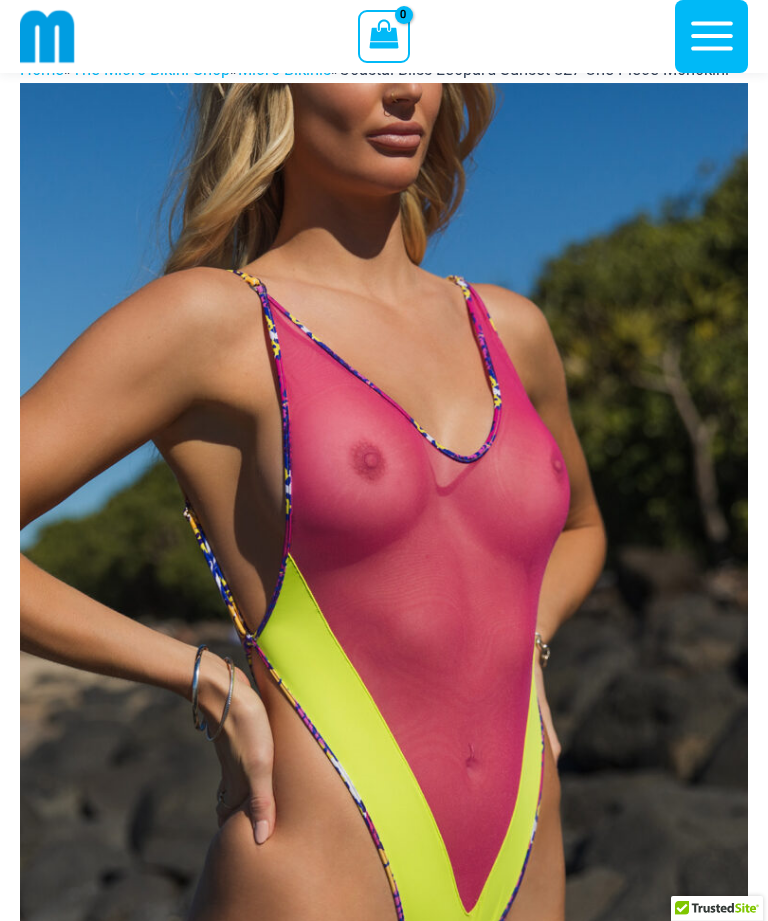 click at bounding box center (384, 629) 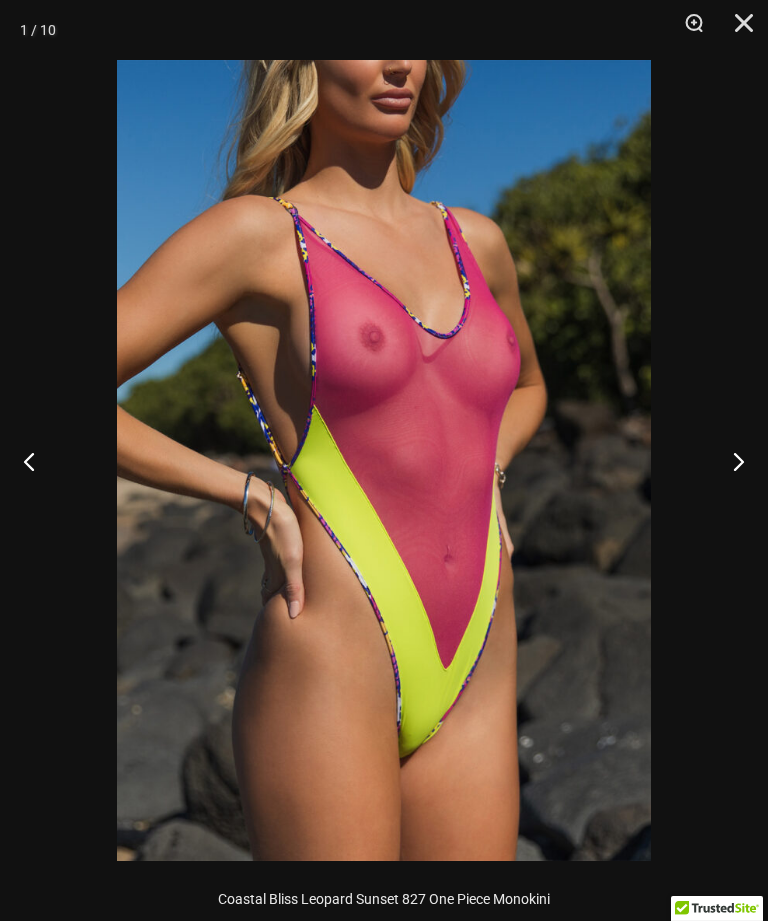 click at bounding box center [730, 461] 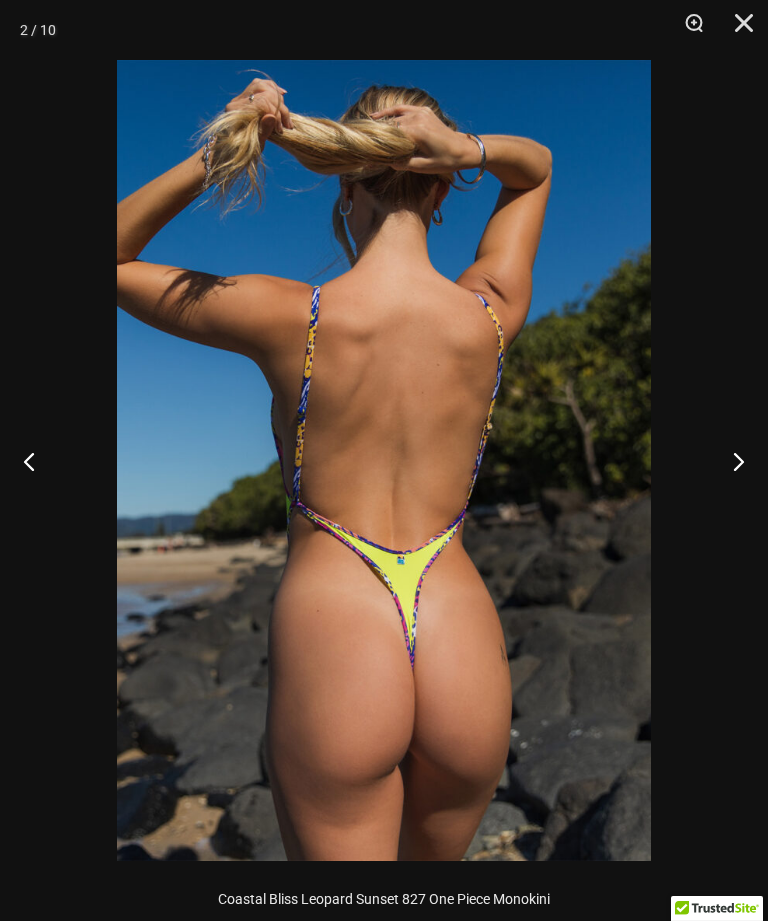 click at bounding box center (730, 461) 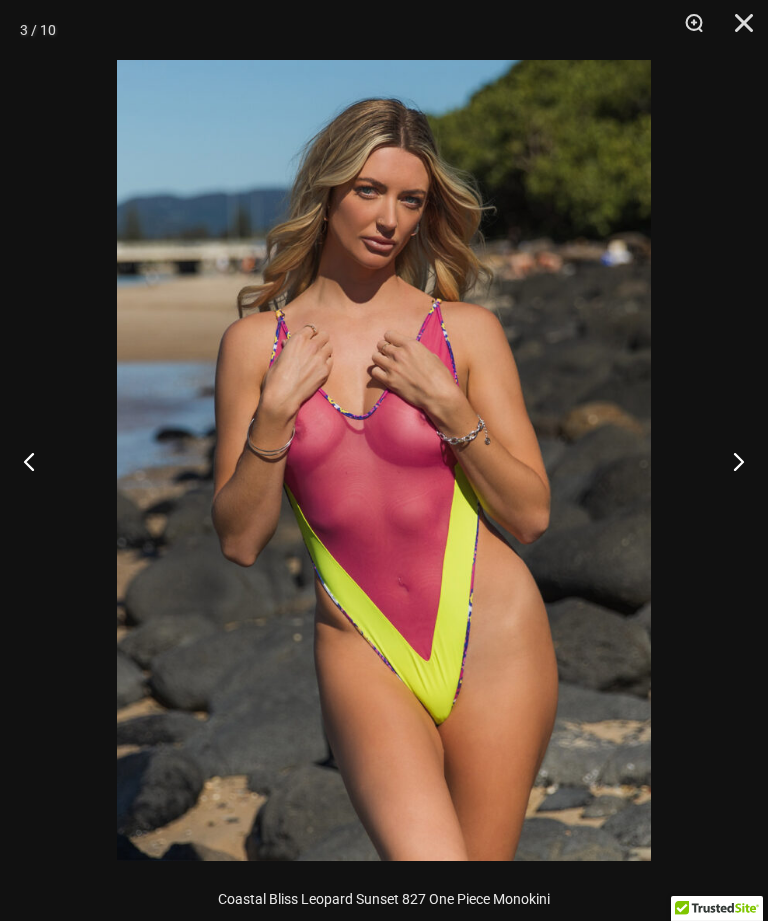 click at bounding box center [730, 461] 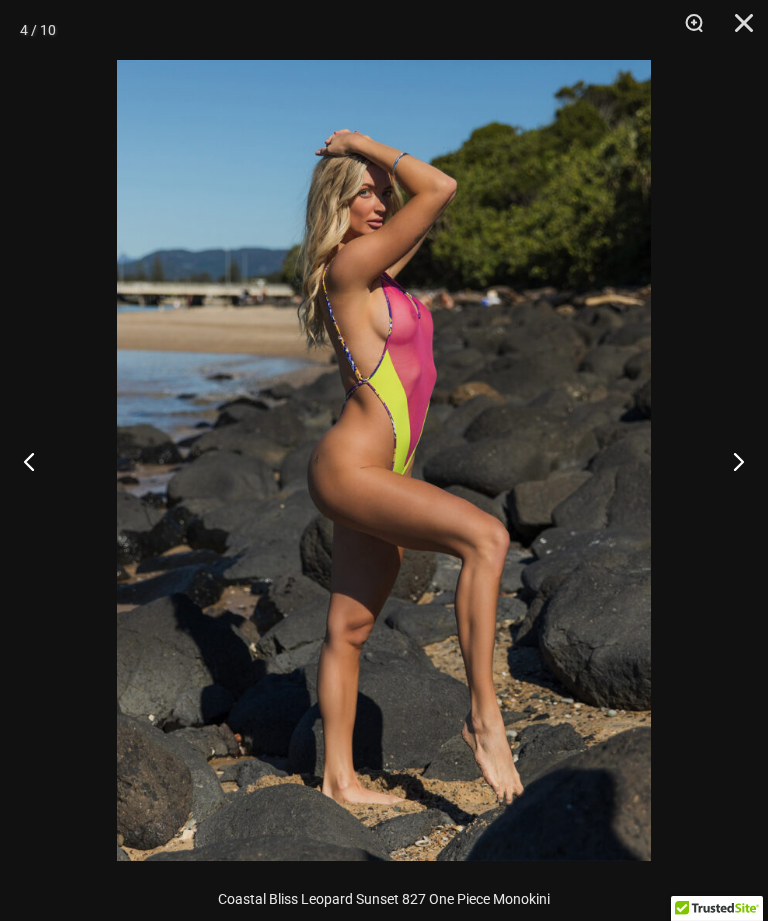 click at bounding box center (730, 461) 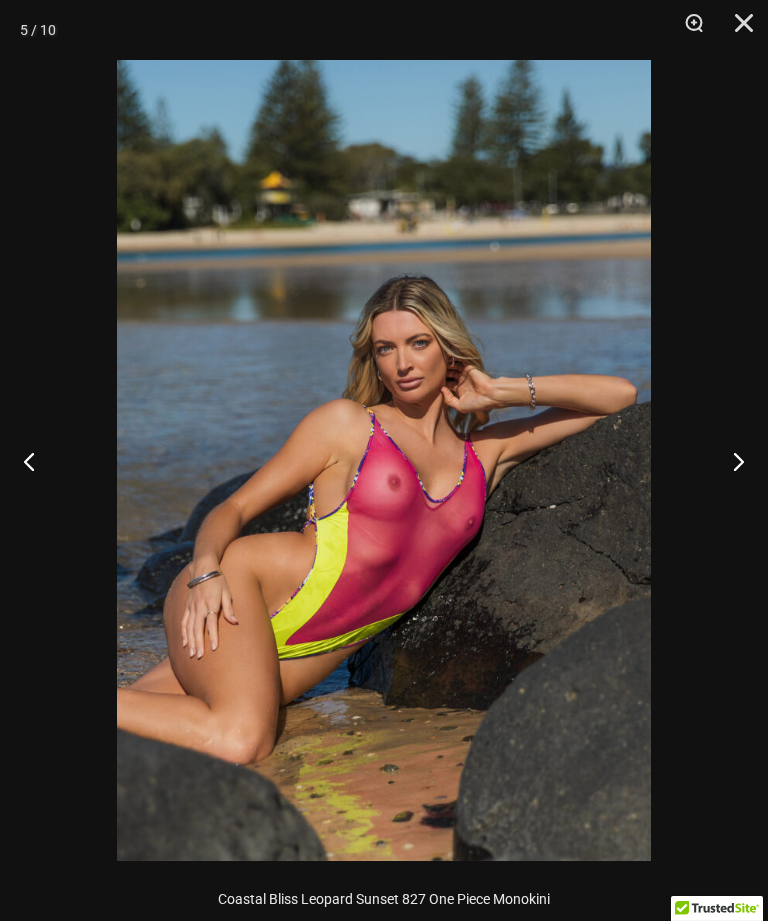 click at bounding box center [730, 461] 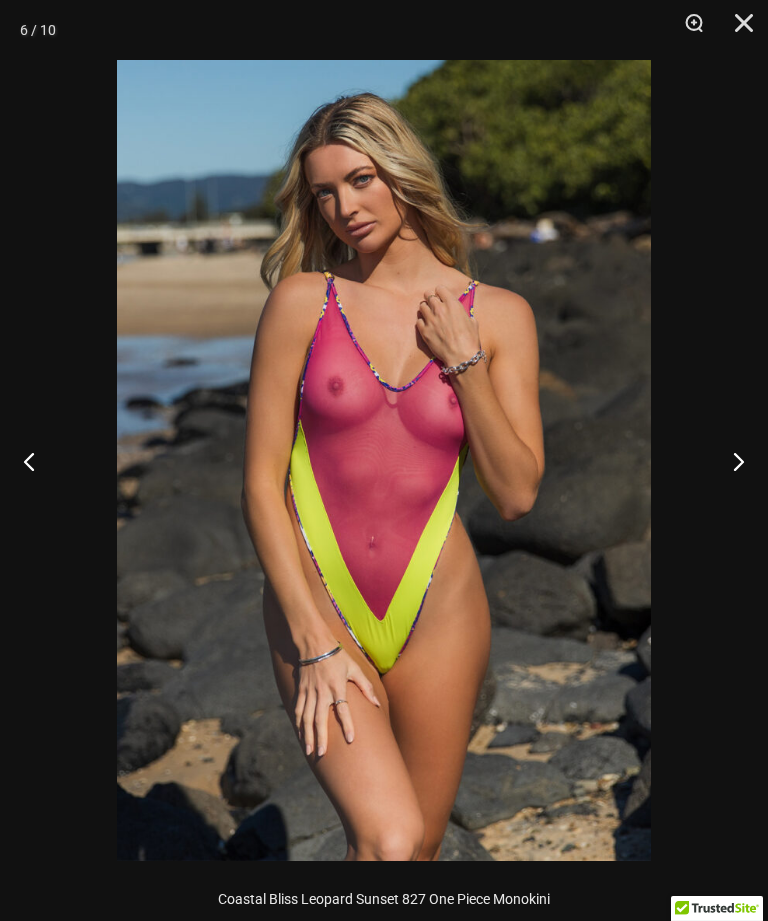 click at bounding box center [730, 461] 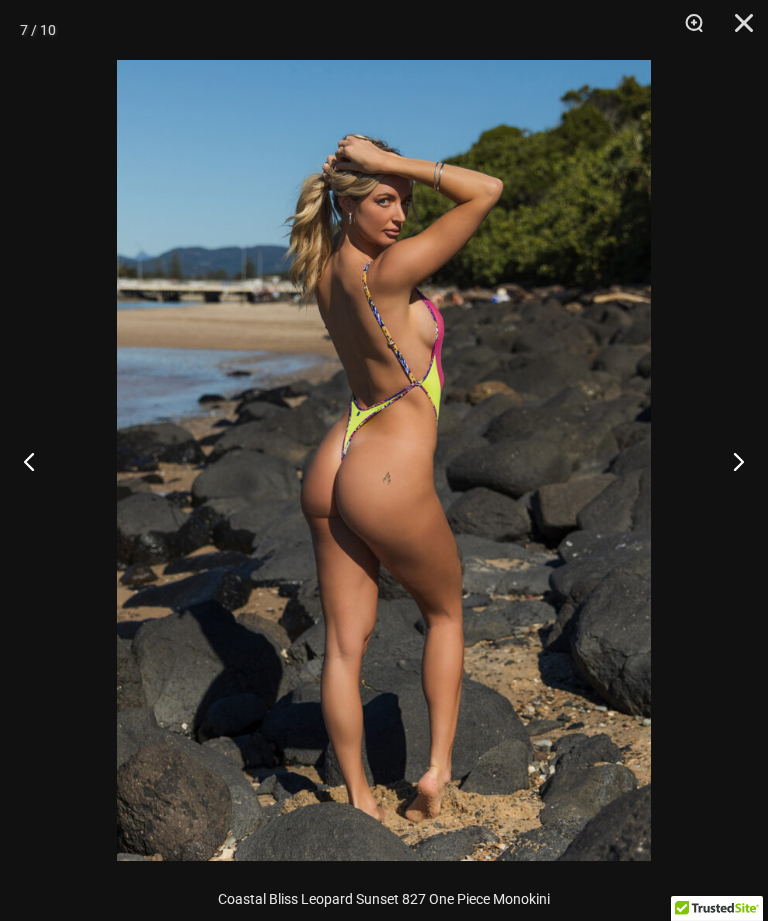 click at bounding box center [730, 461] 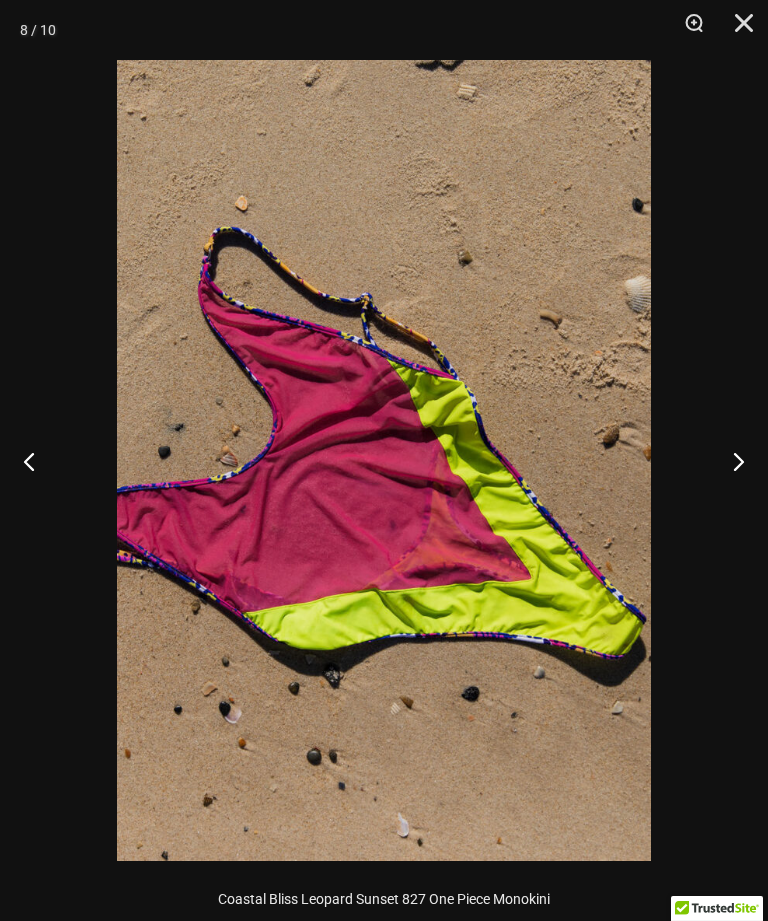 click at bounding box center (730, 461) 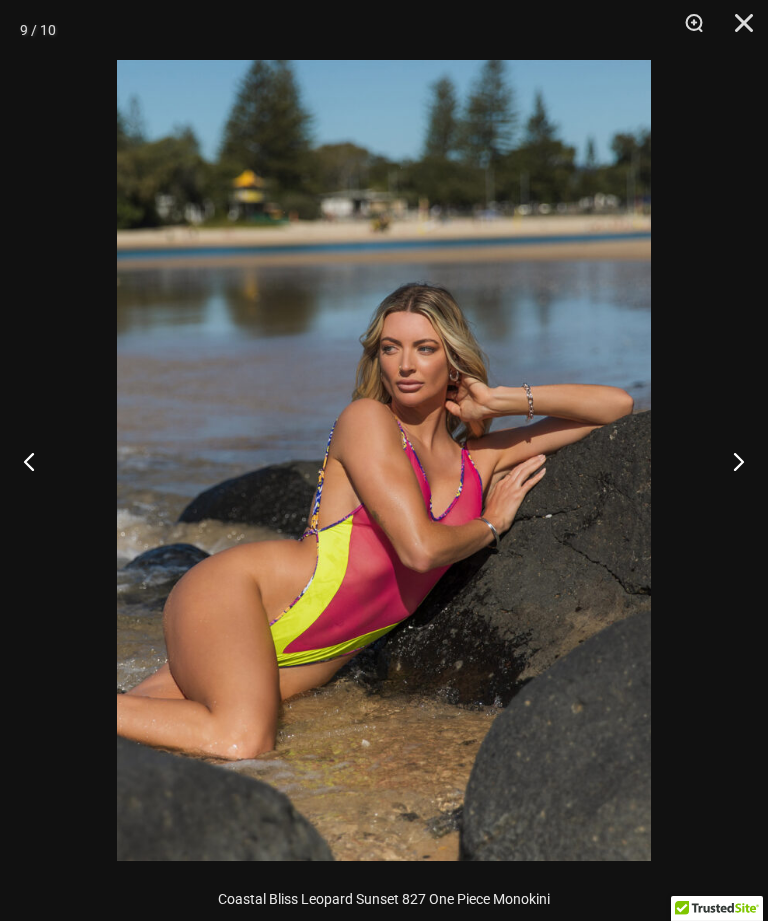 click at bounding box center (730, 461) 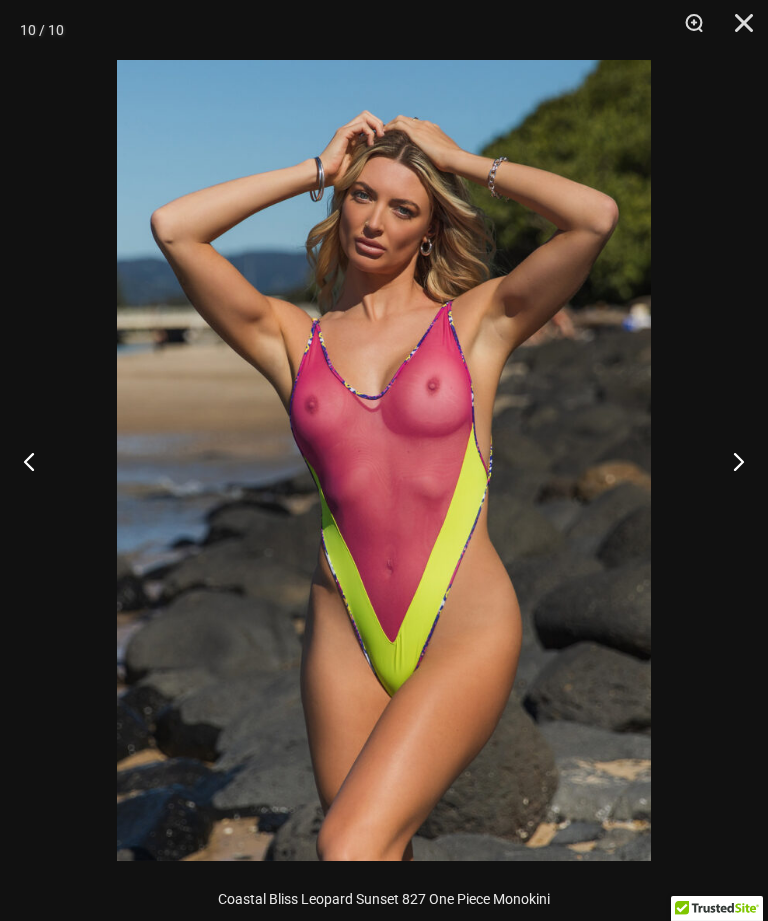 click at bounding box center (737, 30) 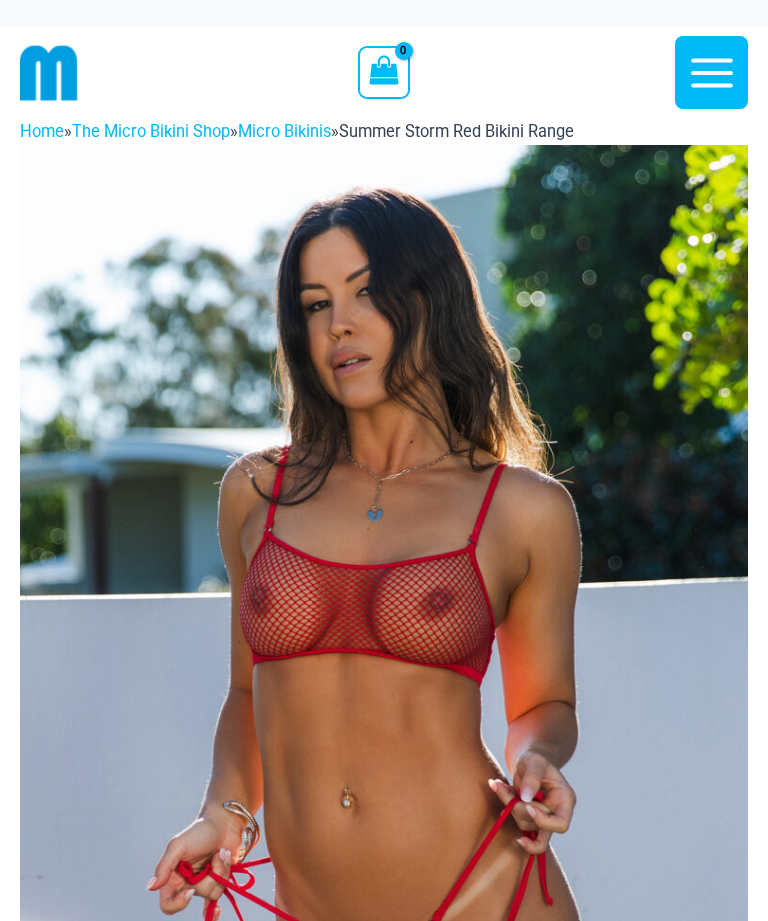 scroll, scrollTop: 0, scrollLeft: 0, axis: both 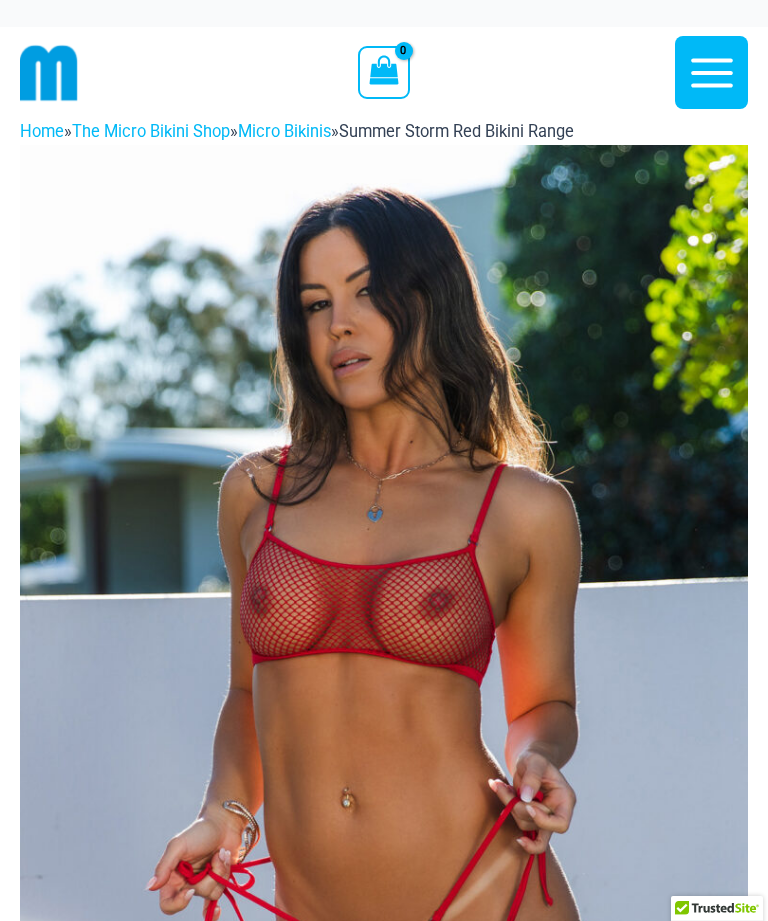 click at bounding box center (384, 691) 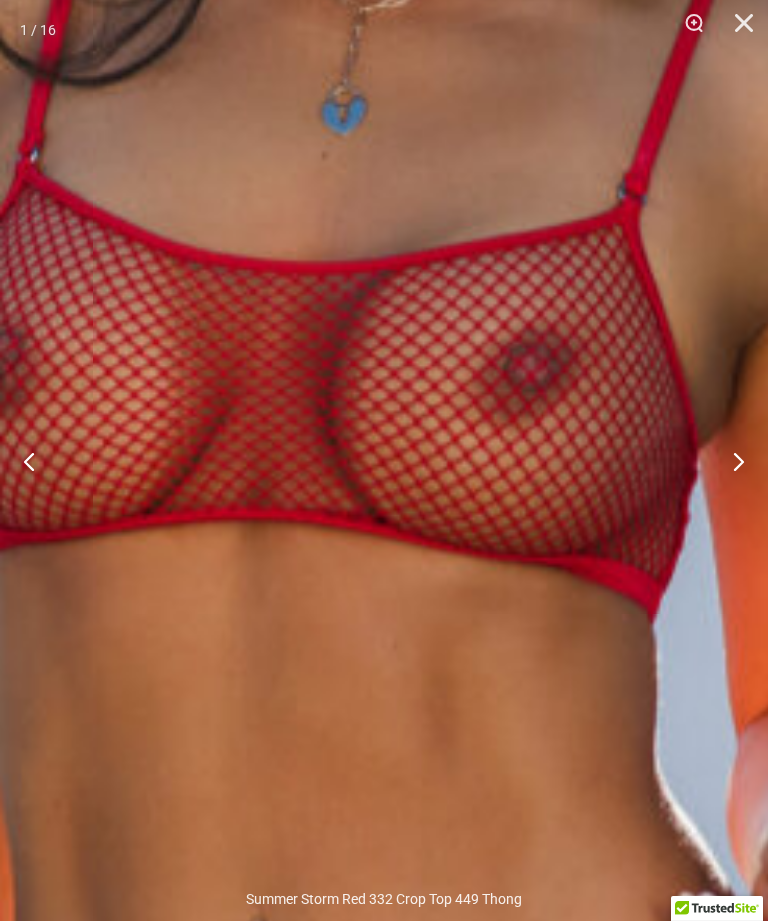 click at bounding box center (370, 634) 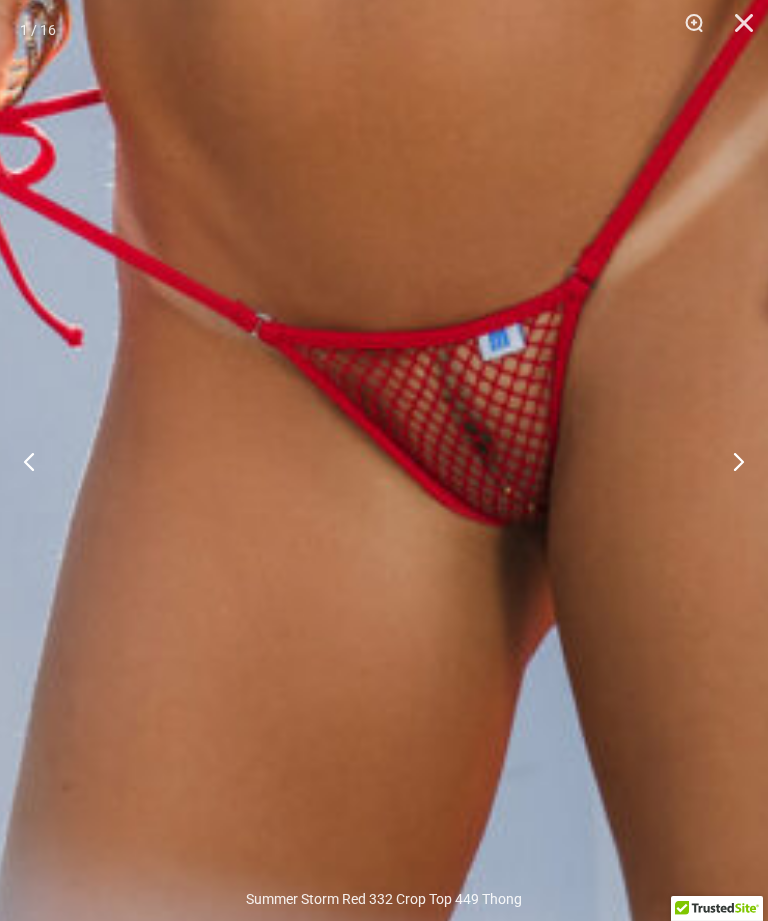 click at bounding box center [730, 461] 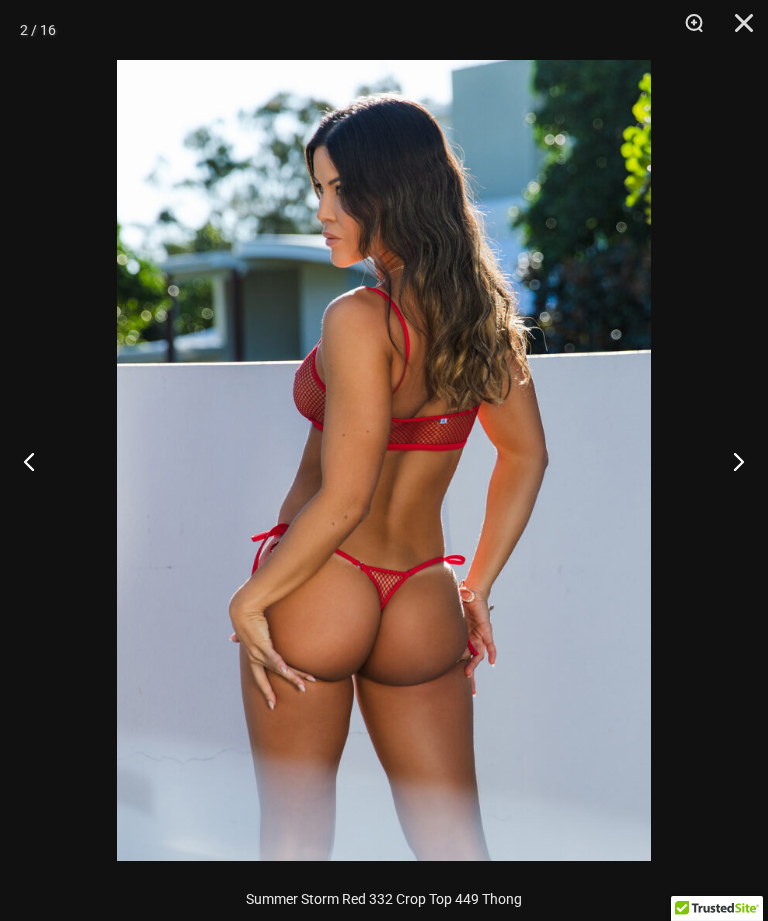 click at bounding box center (730, 461) 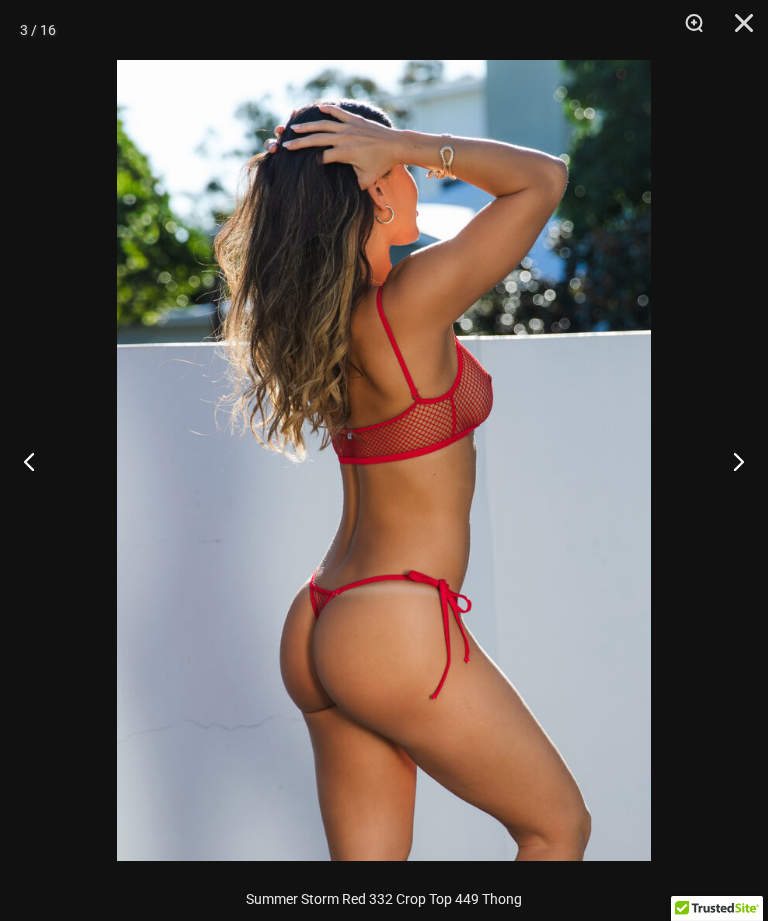 click at bounding box center [730, 461] 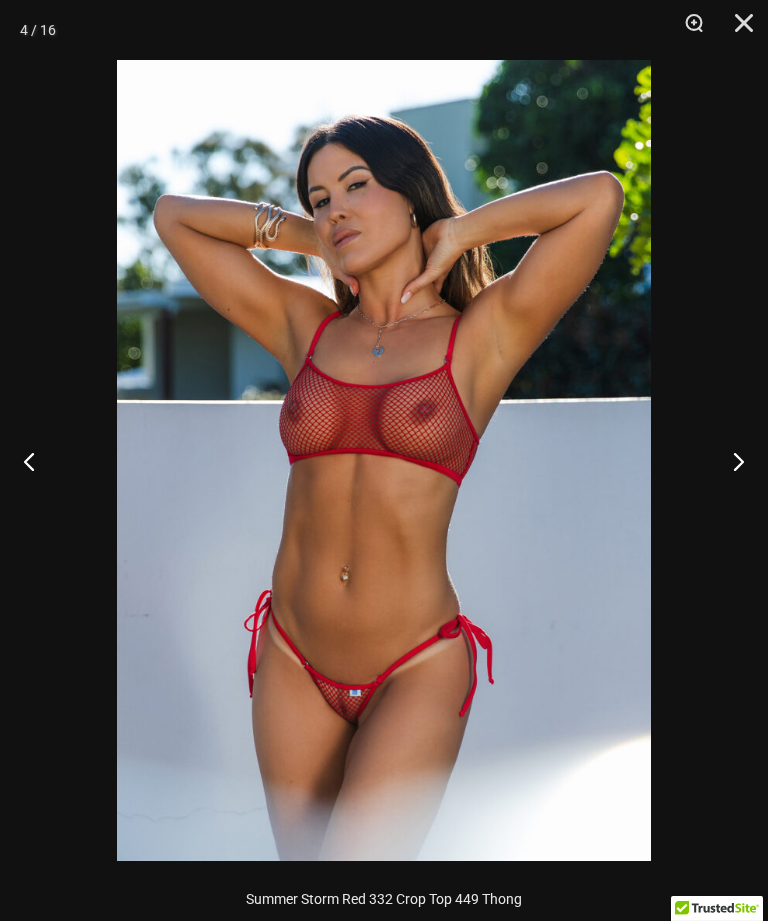 click at bounding box center (730, 461) 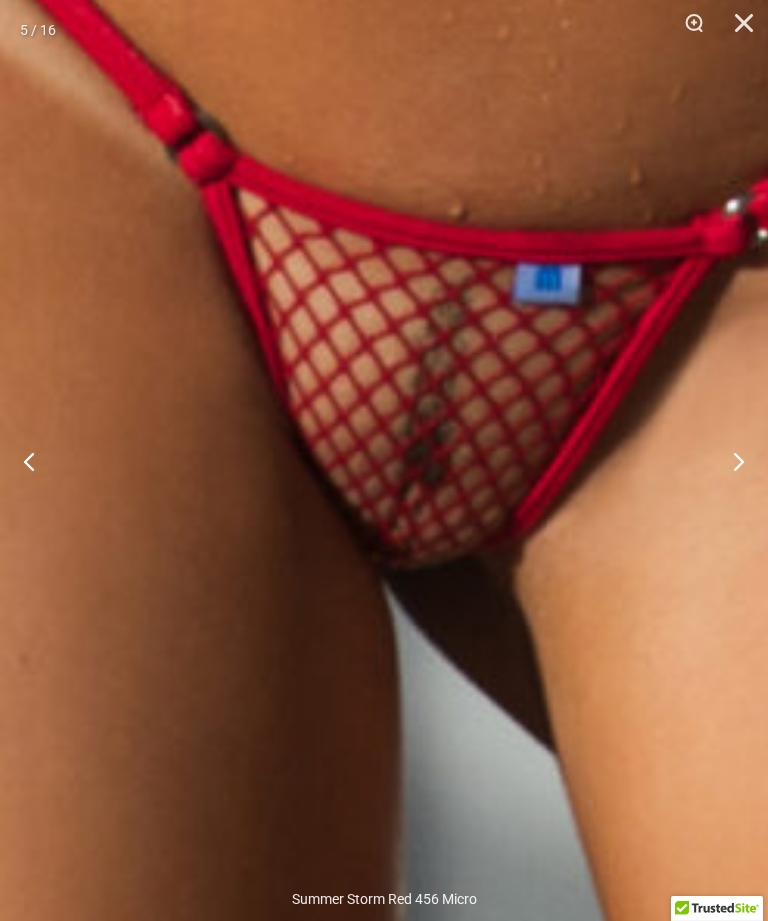 click at bounding box center [730, 461] 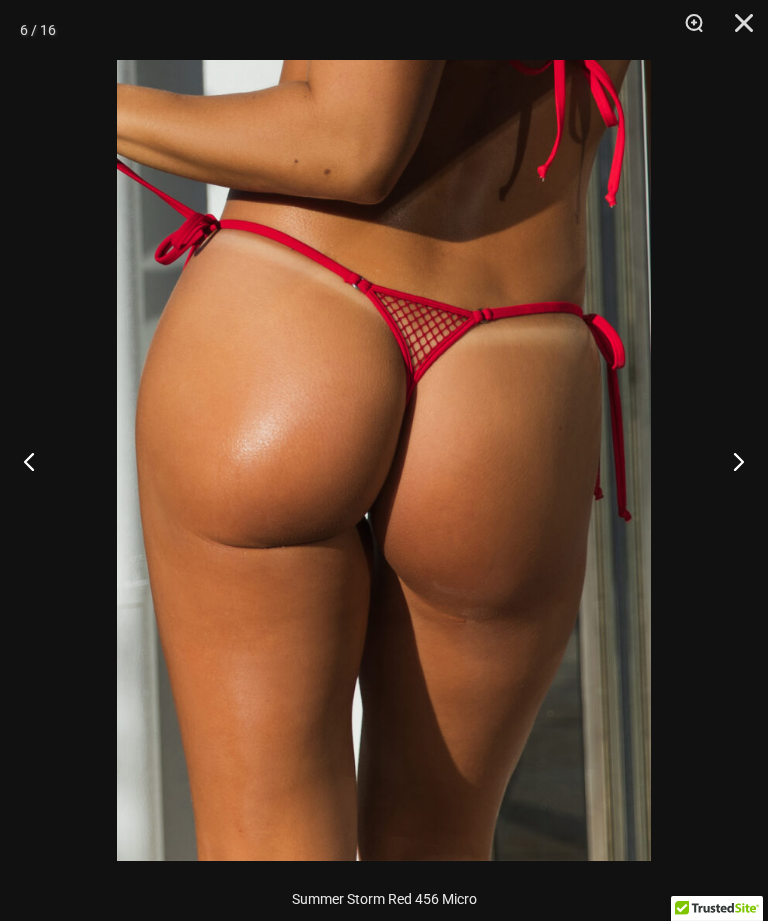 click at bounding box center (730, 461) 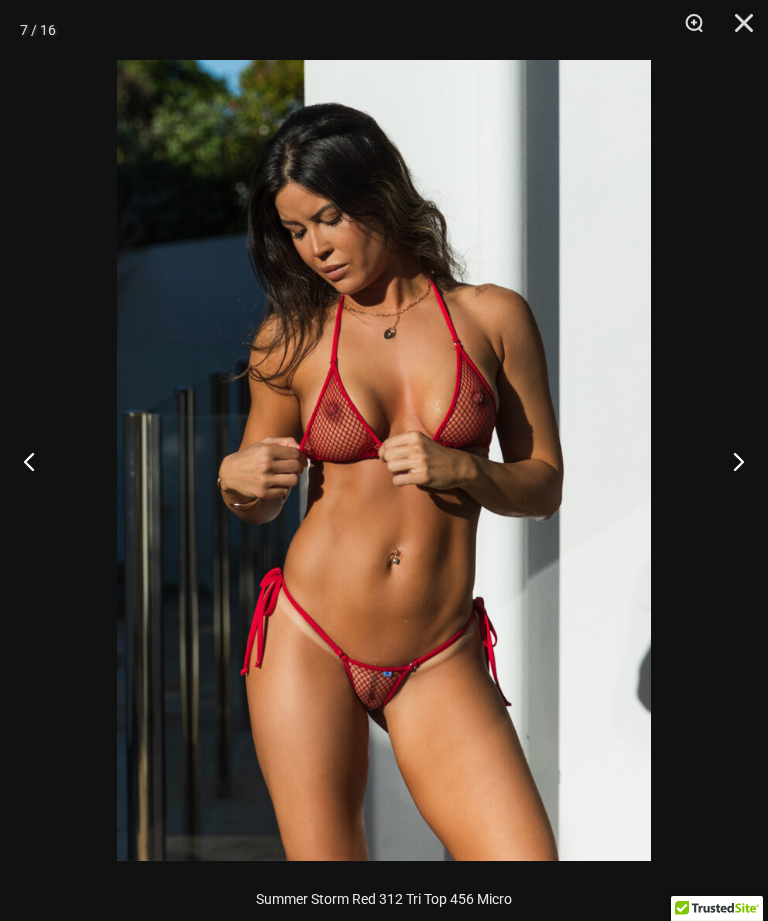 click at bounding box center (730, 461) 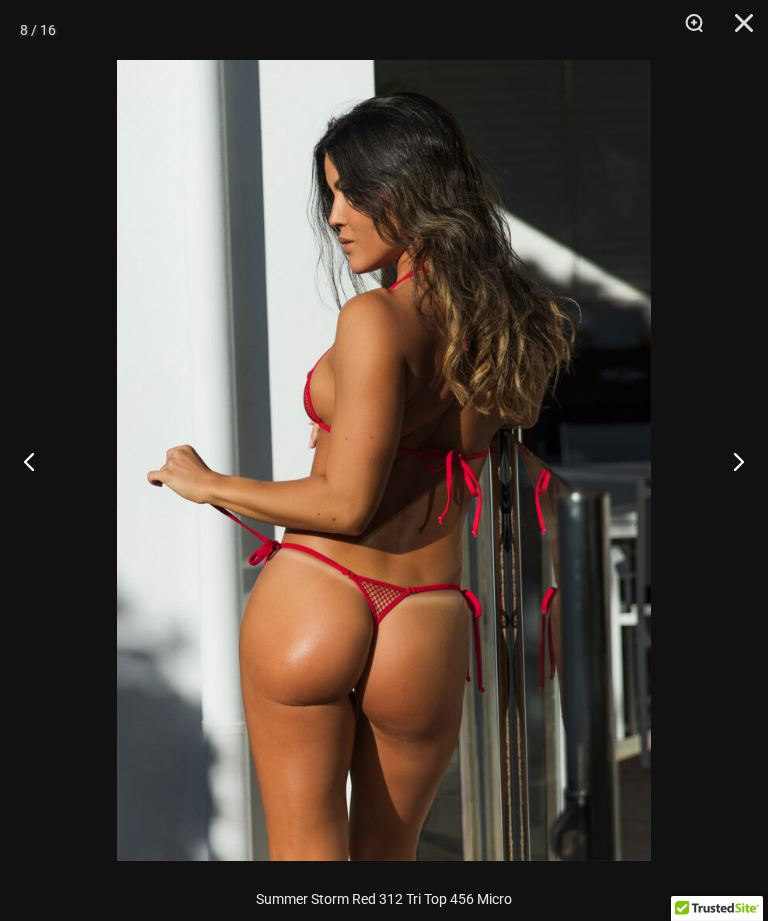 click at bounding box center (730, 461) 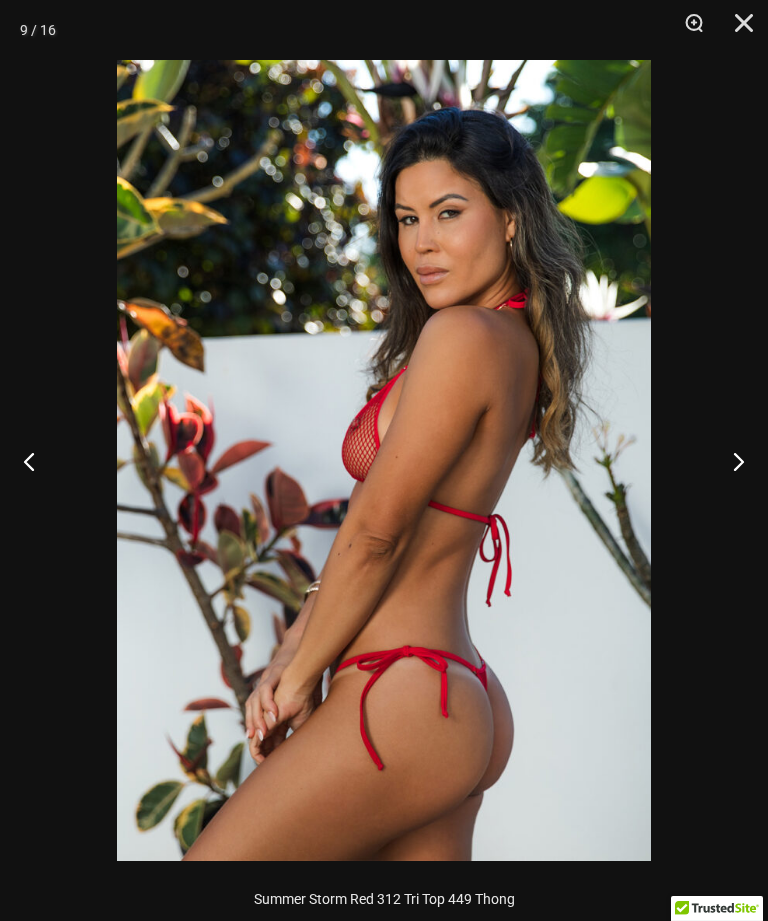click at bounding box center (730, 461) 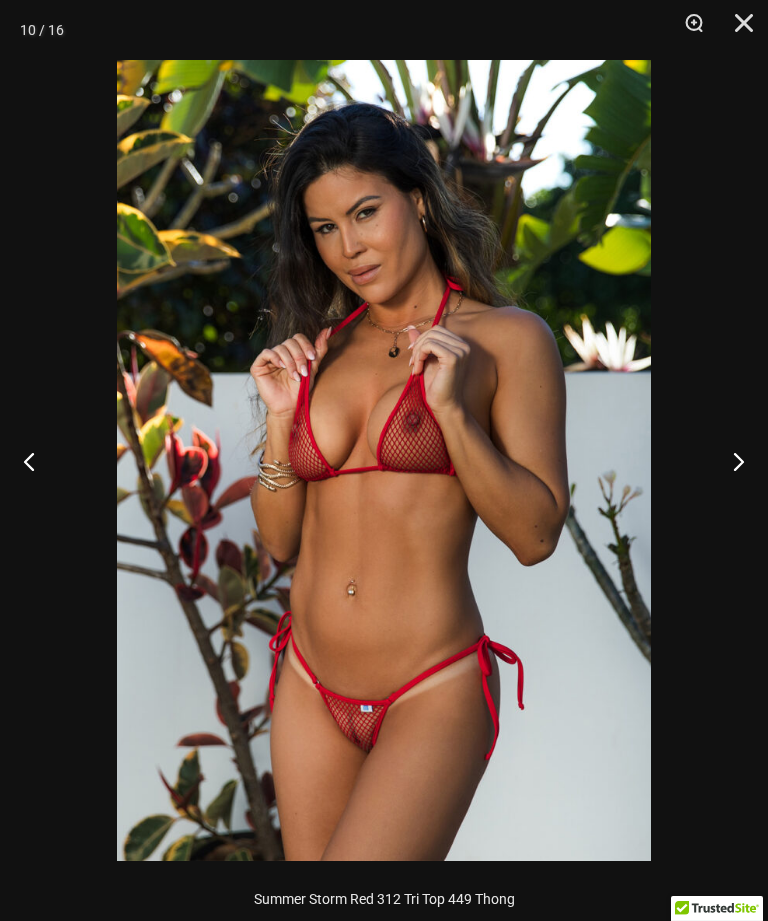 click at bounding box center (730, 461) 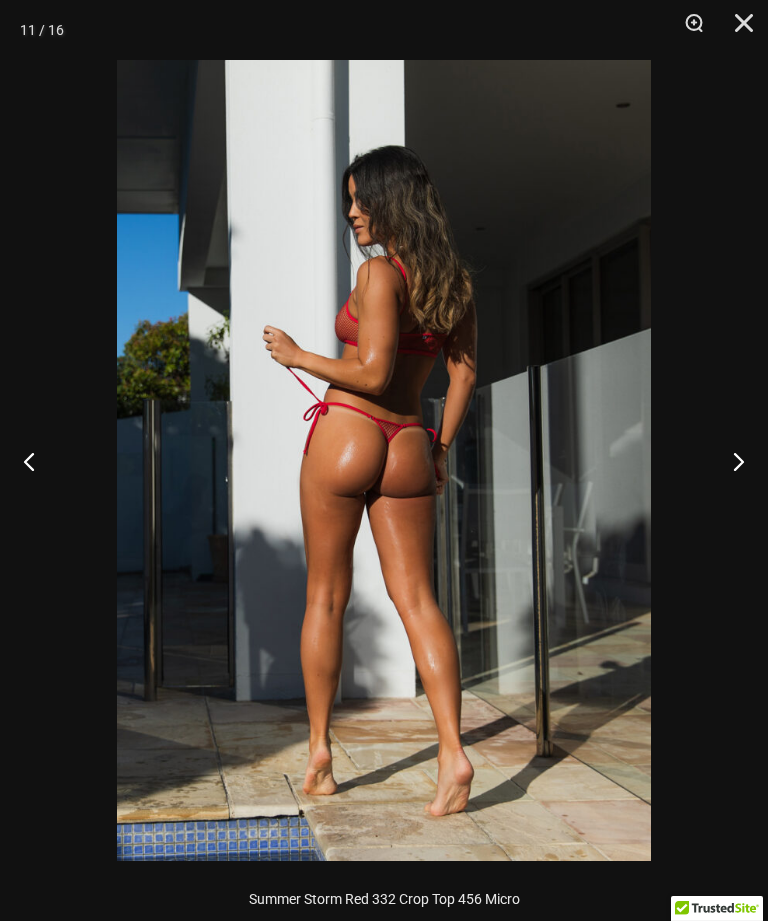 click at bounding box center [730, 461] 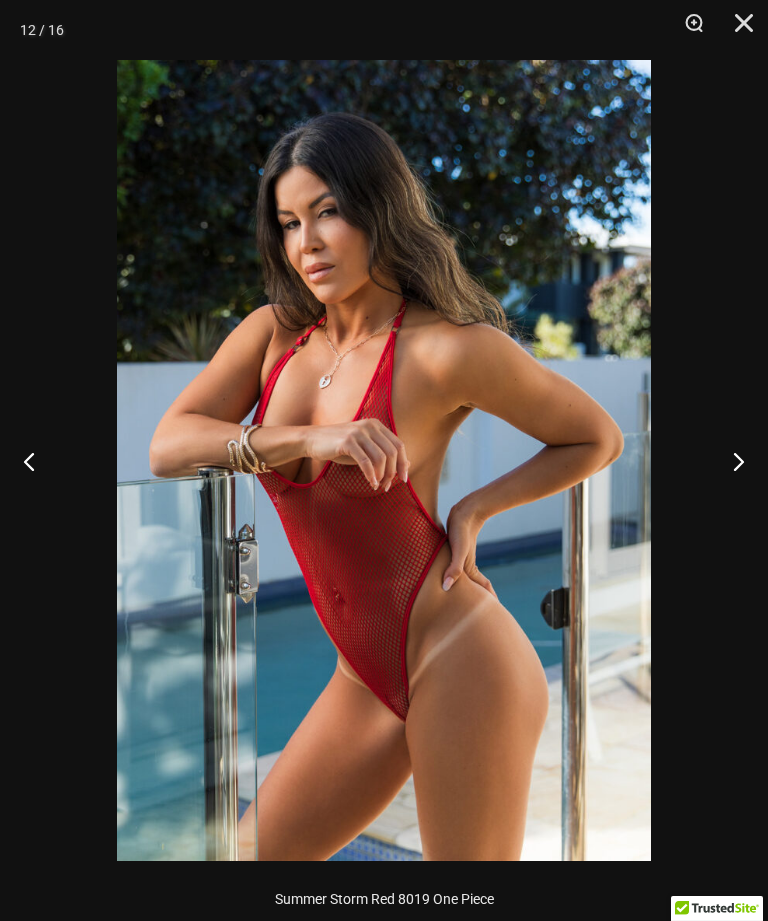 click at bounding box center (730, 461) 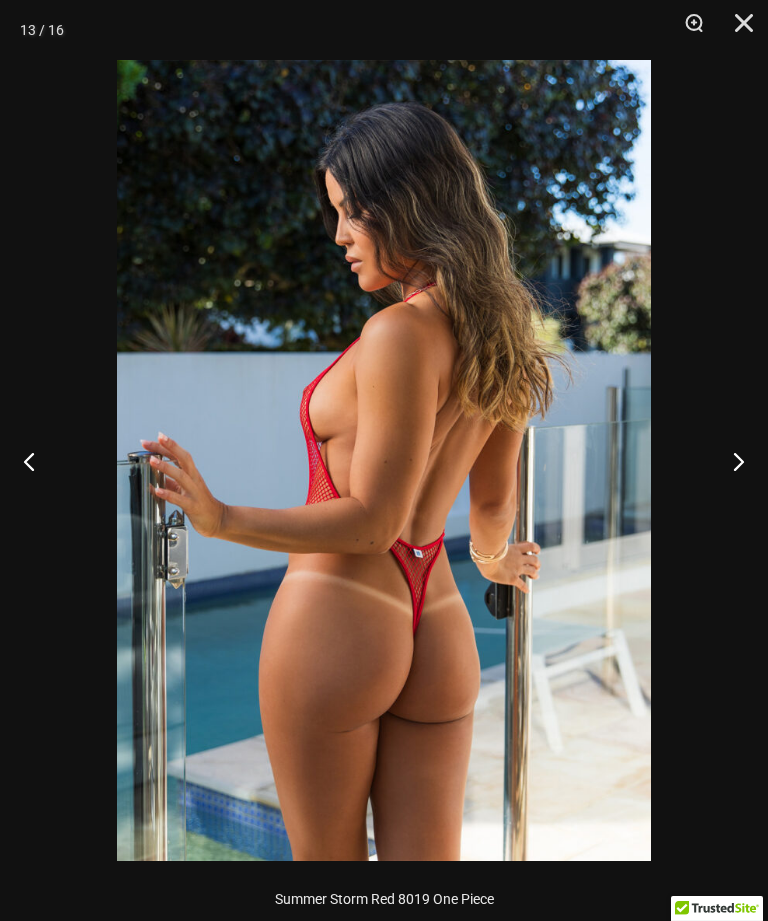 click at bounding box center [730, 461] 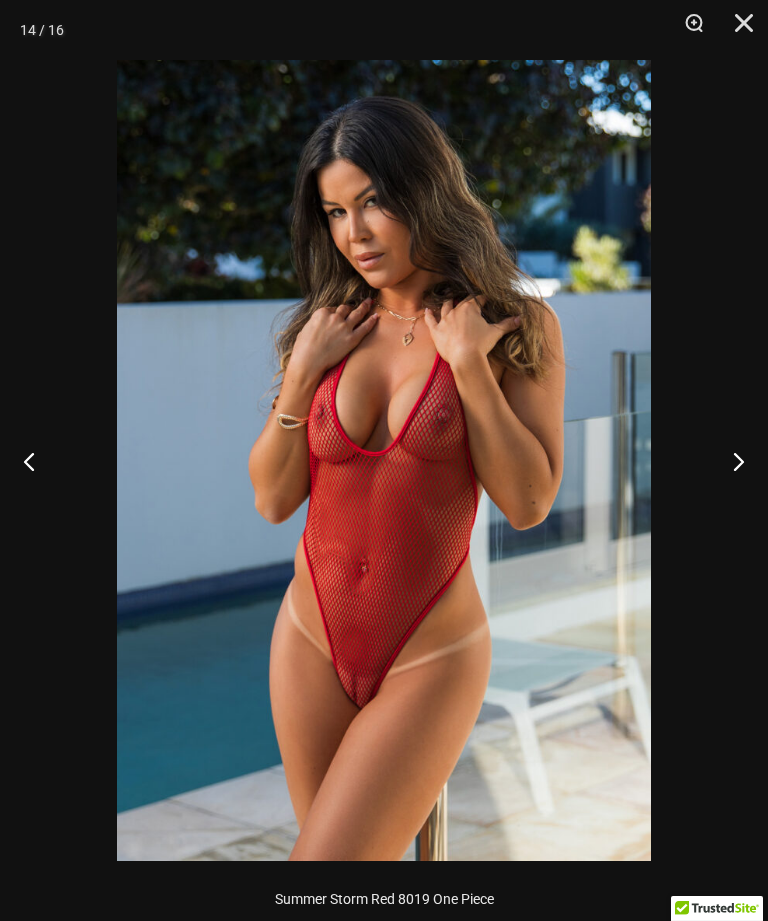 click at bounding box center [730, 461] 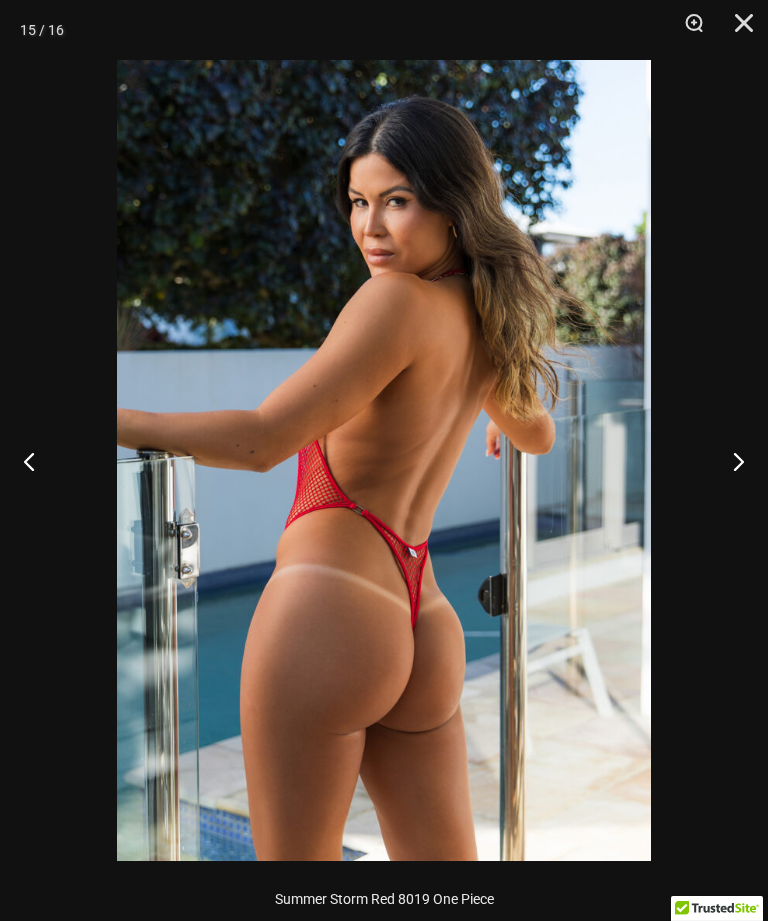 click at bounding box center (730, 461) 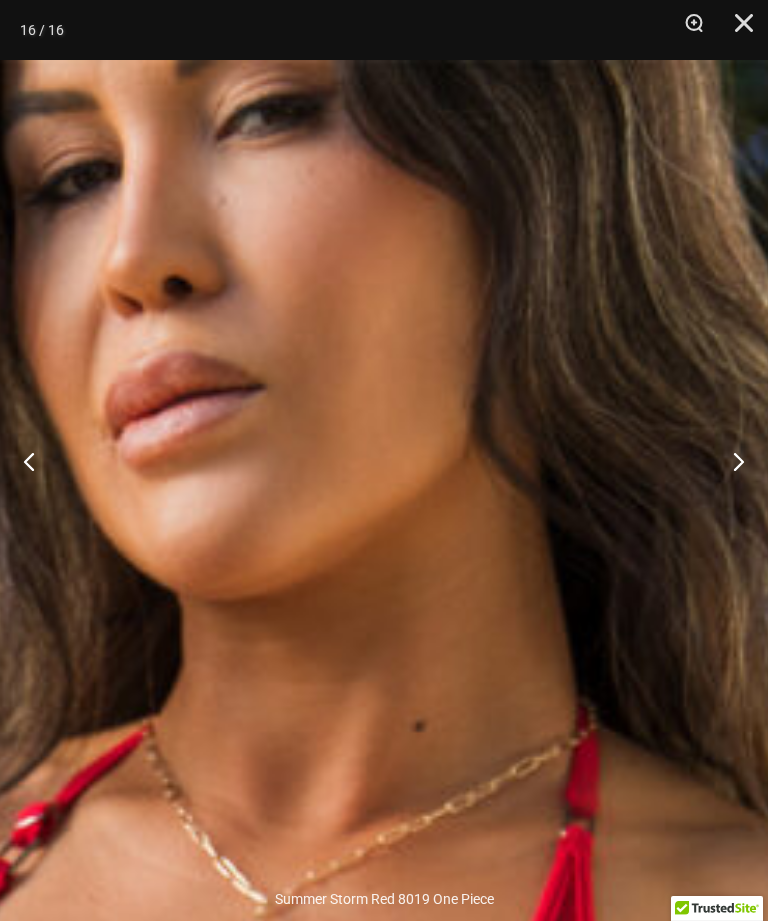 click at bounding box center (737, 30) 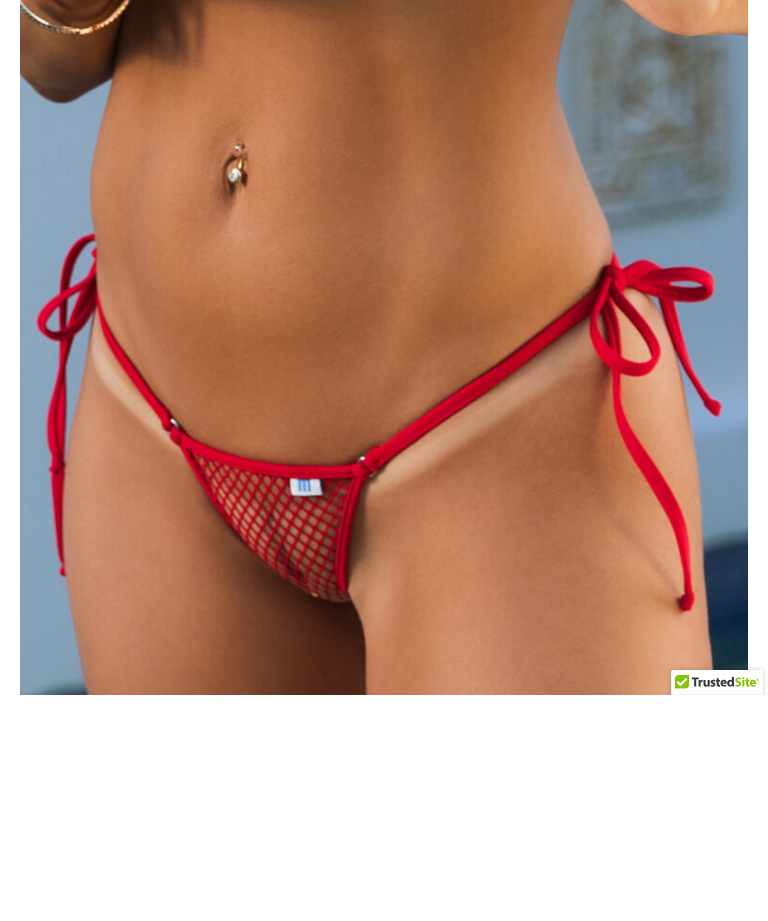 scroll, scrollTop: 329, scrollLeft: 0, axis: vertical 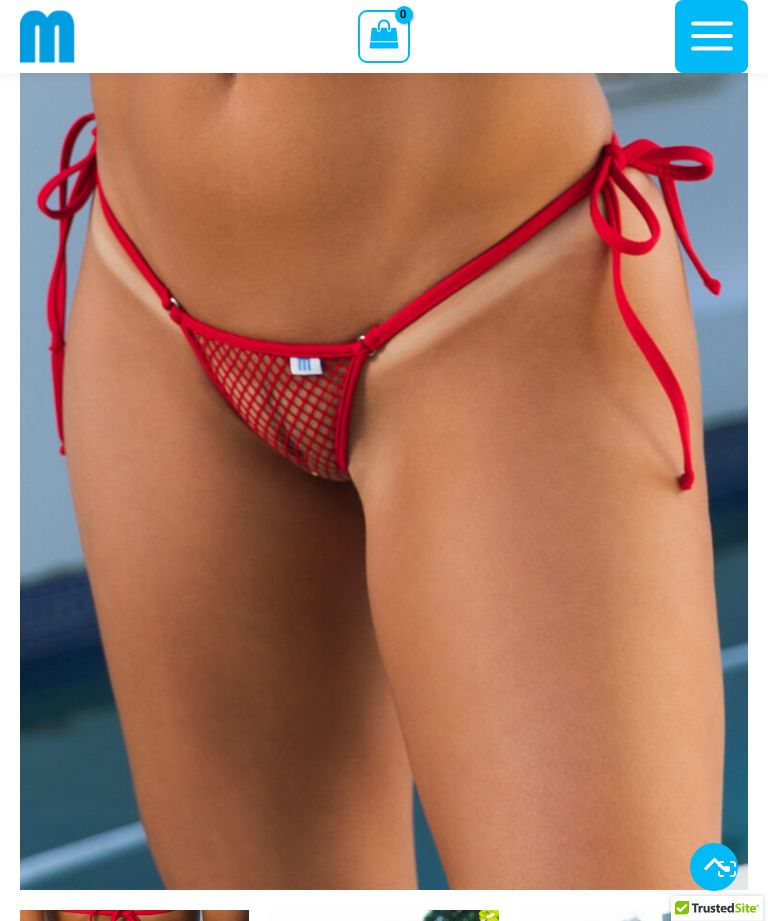 click at bounding box center (384, 344) 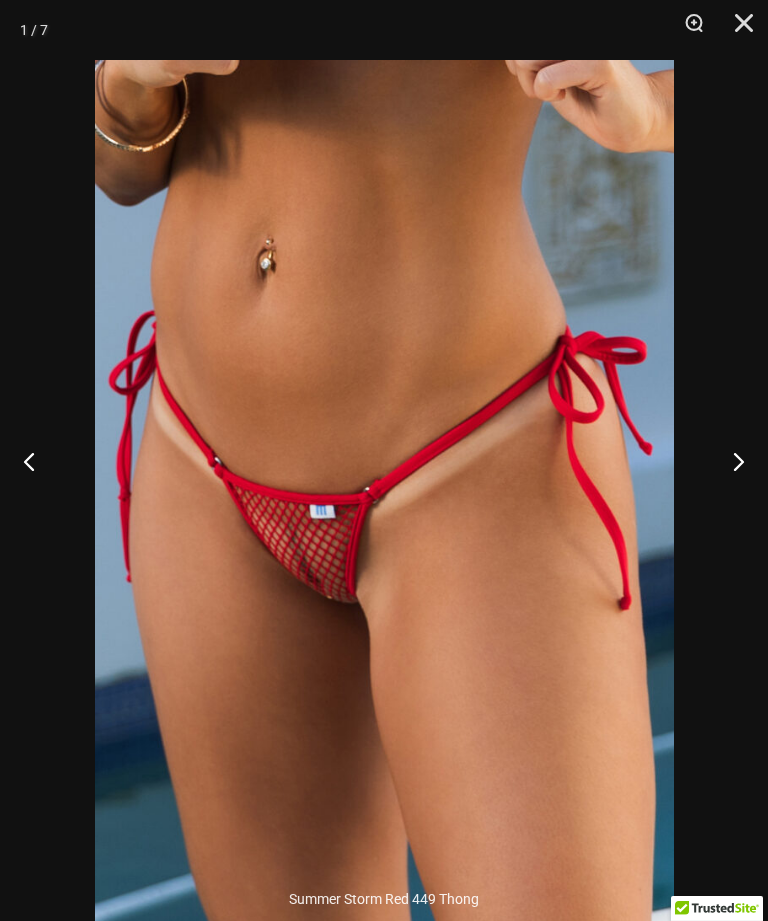 click at bounding box center [730, 461] 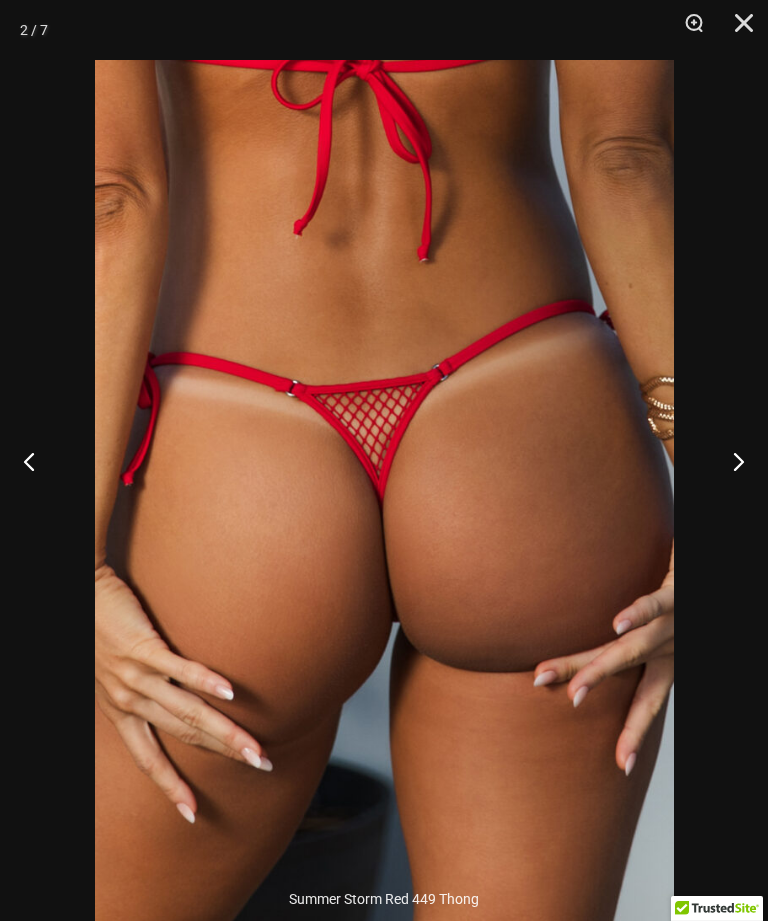 click at bounding box center (730, 461) 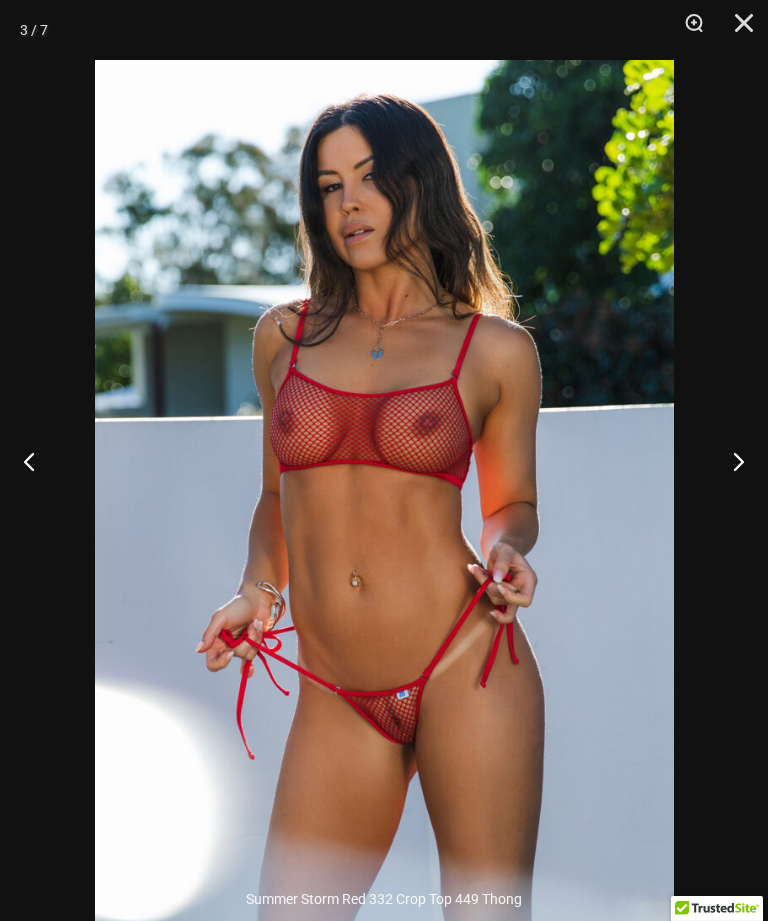 click at bounding box center [730, 461] 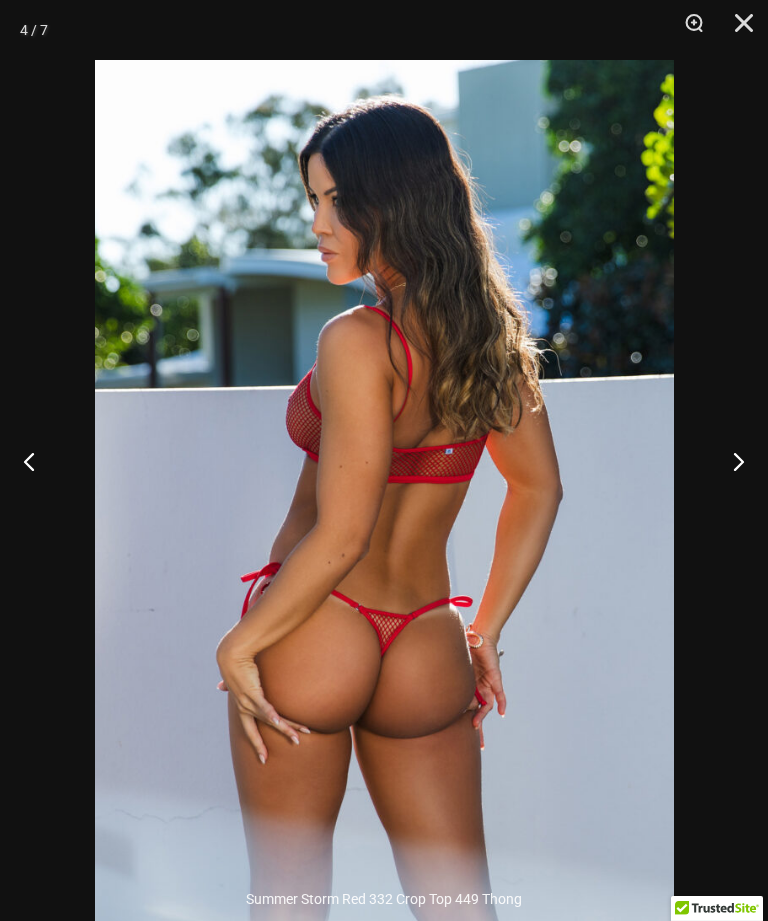 click at bounding box center (730, 461) 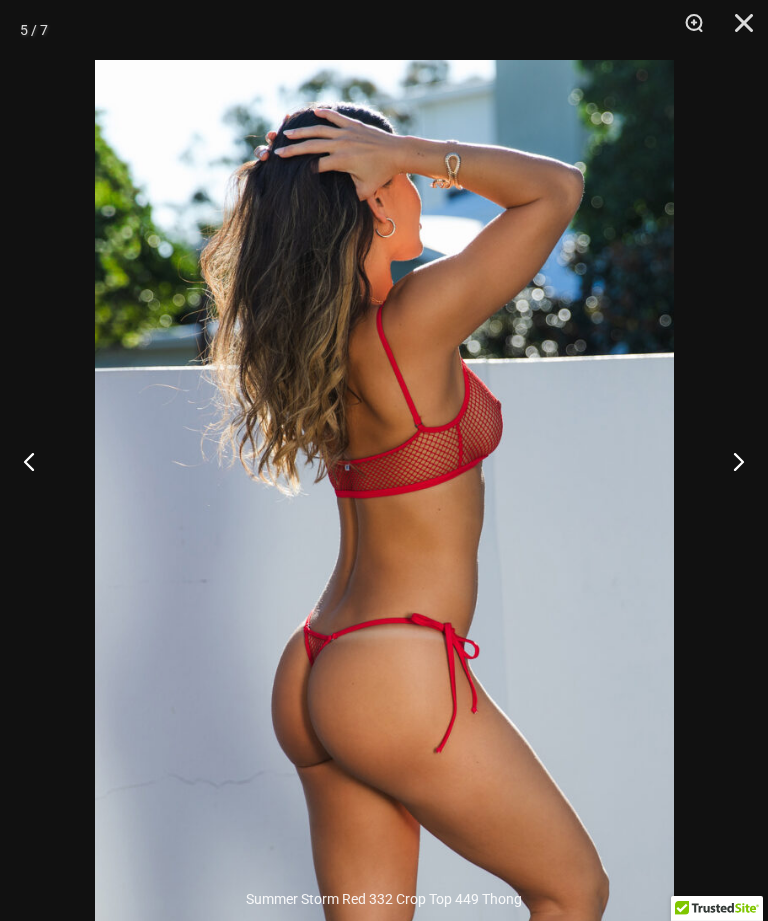 click at bounding box center (730, 461) 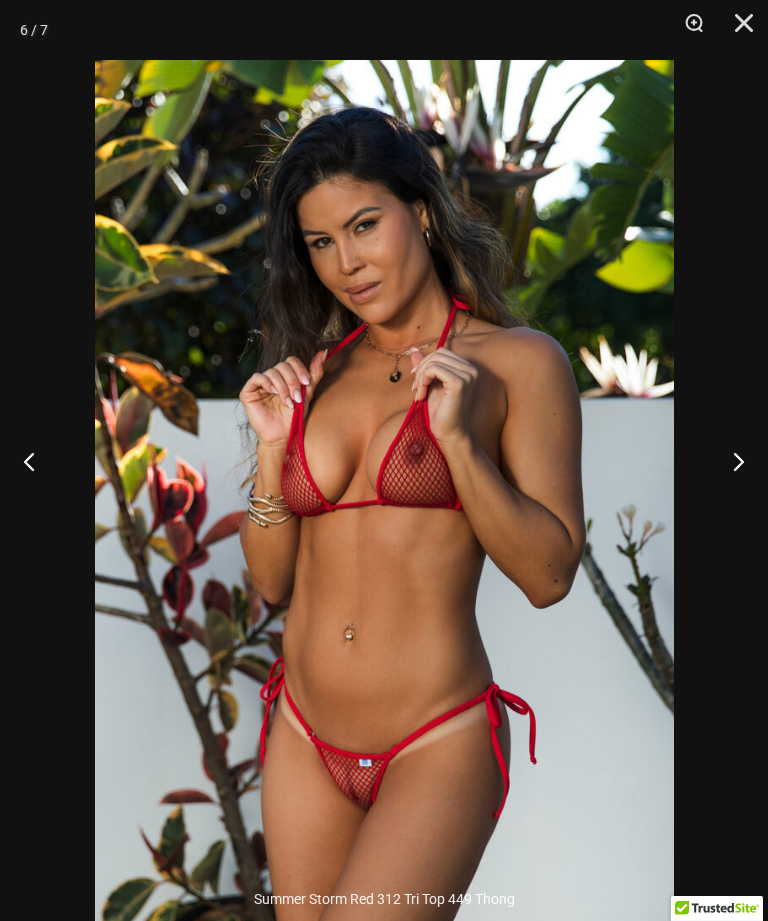 click at bounding box center [730, 461] 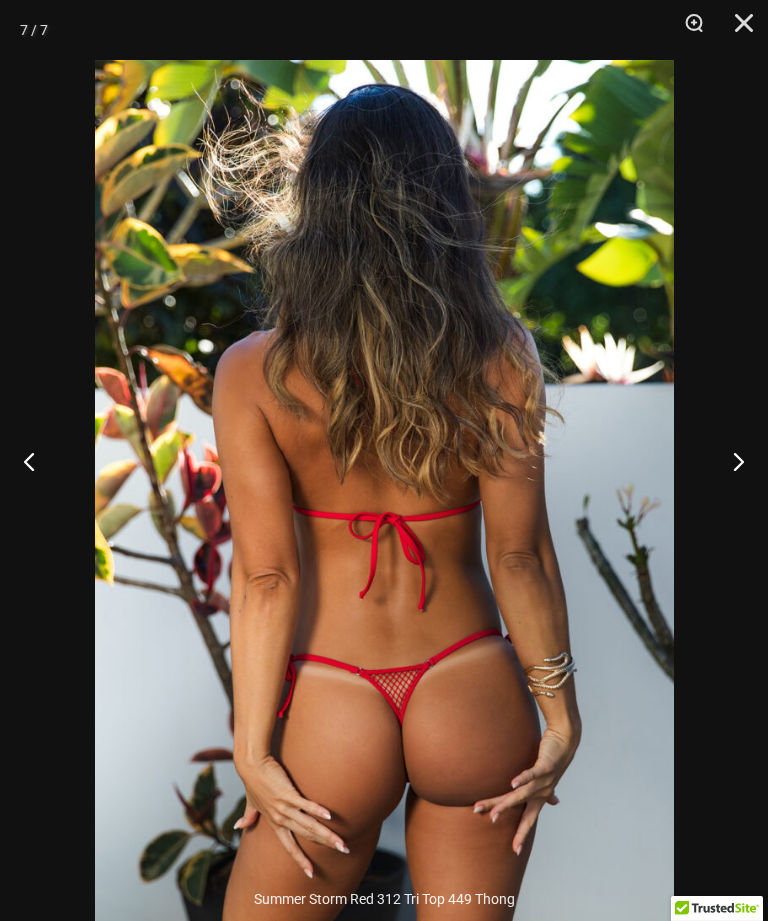 click at bounding box center (737, 30) 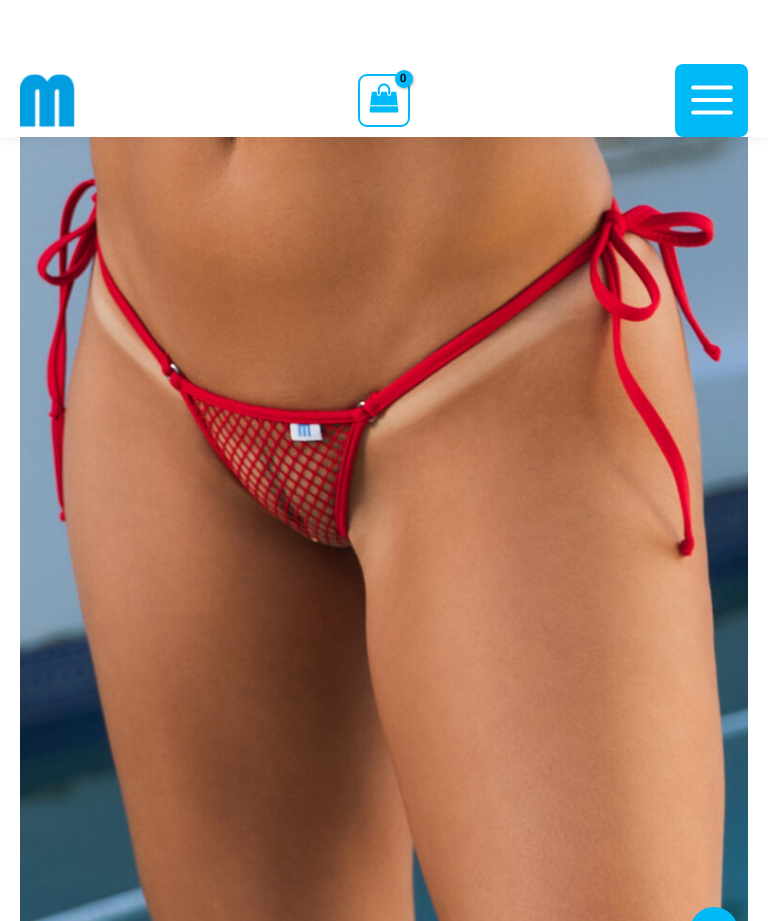 scroll, scrollTop: 0, scrollLeft: 0, axis: both 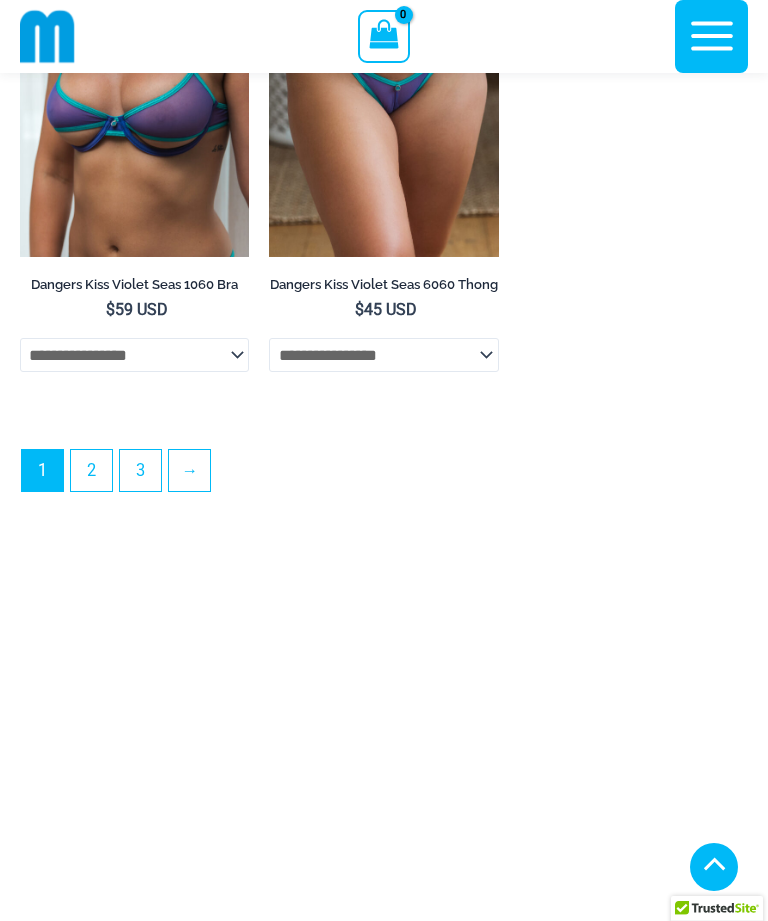 click on "→" at bounding box center (189, 470) 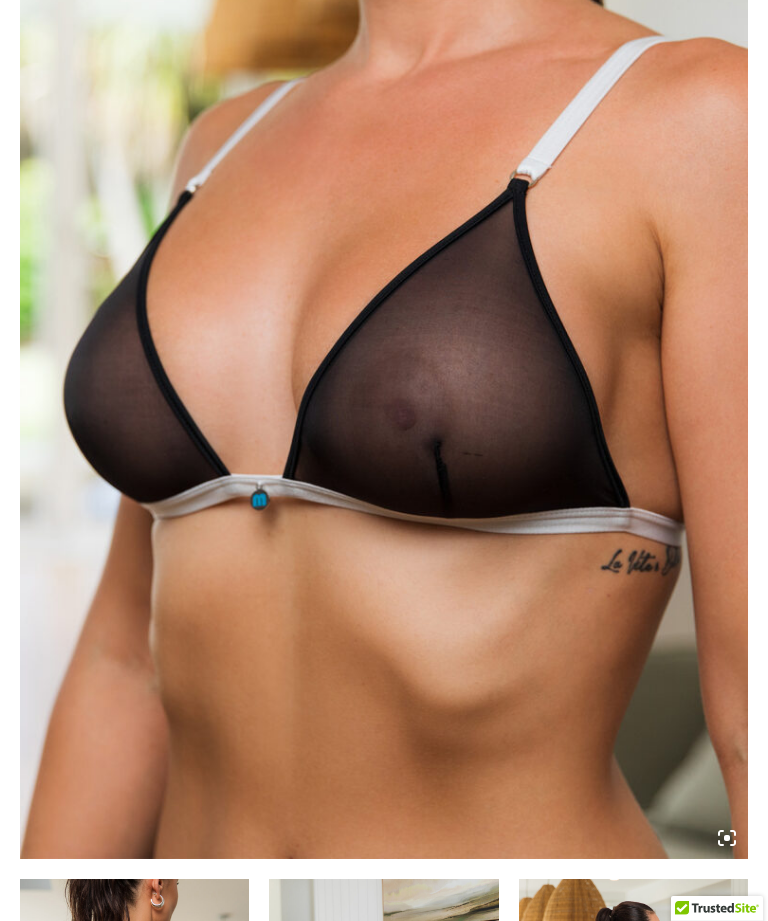 scroll, scrollTop: 0, scrollLeft: 0, axis: both 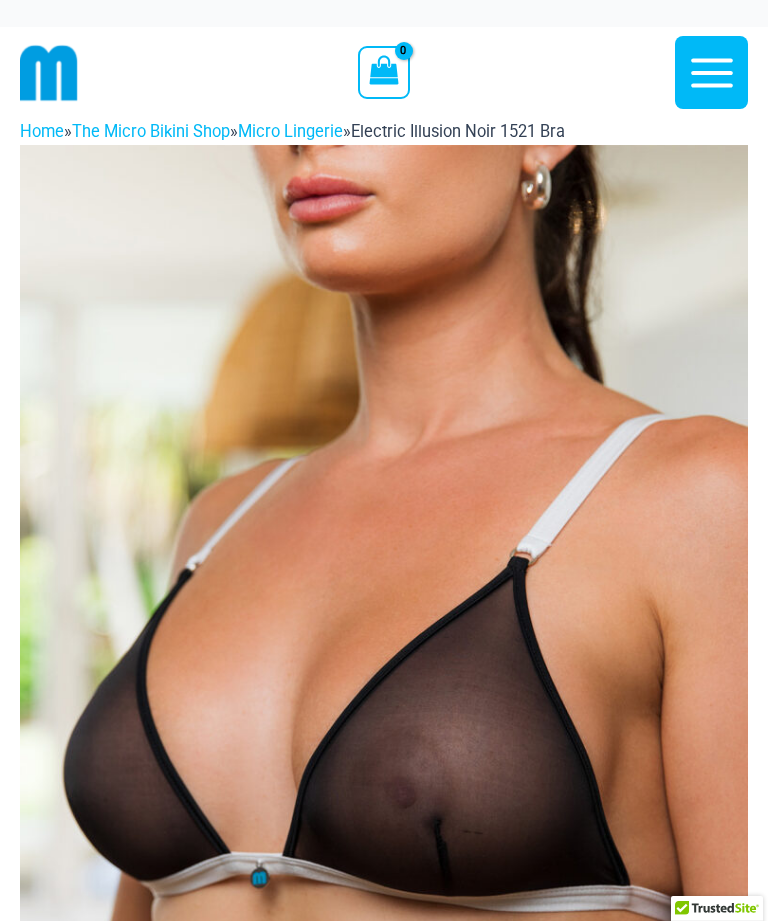 click at bounding box center [384, 691] 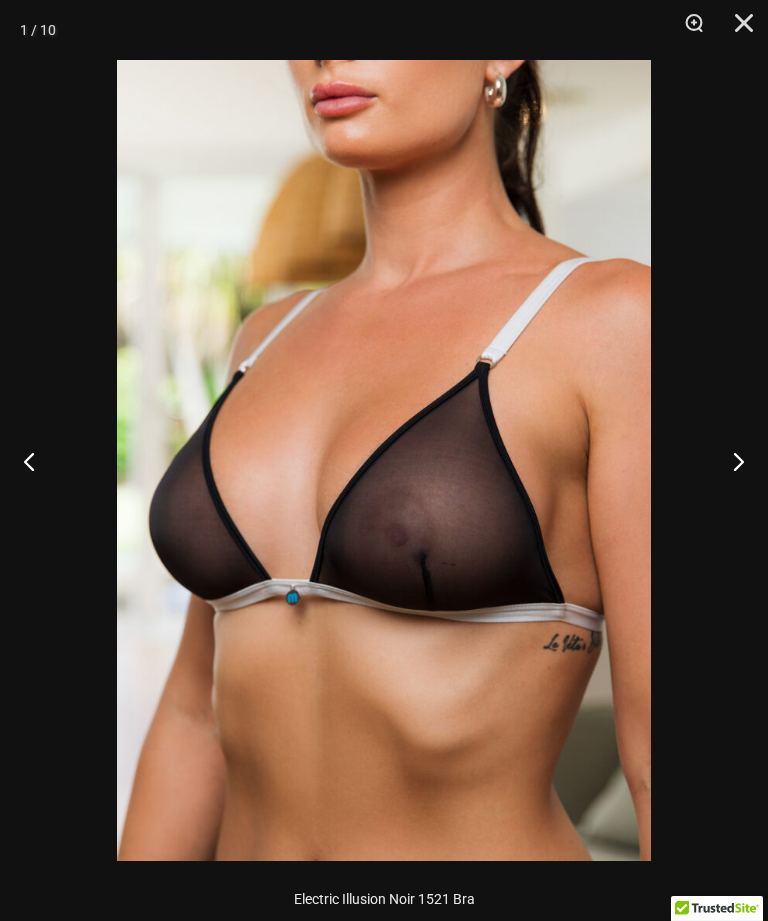 click at bounding box center (730, 461) 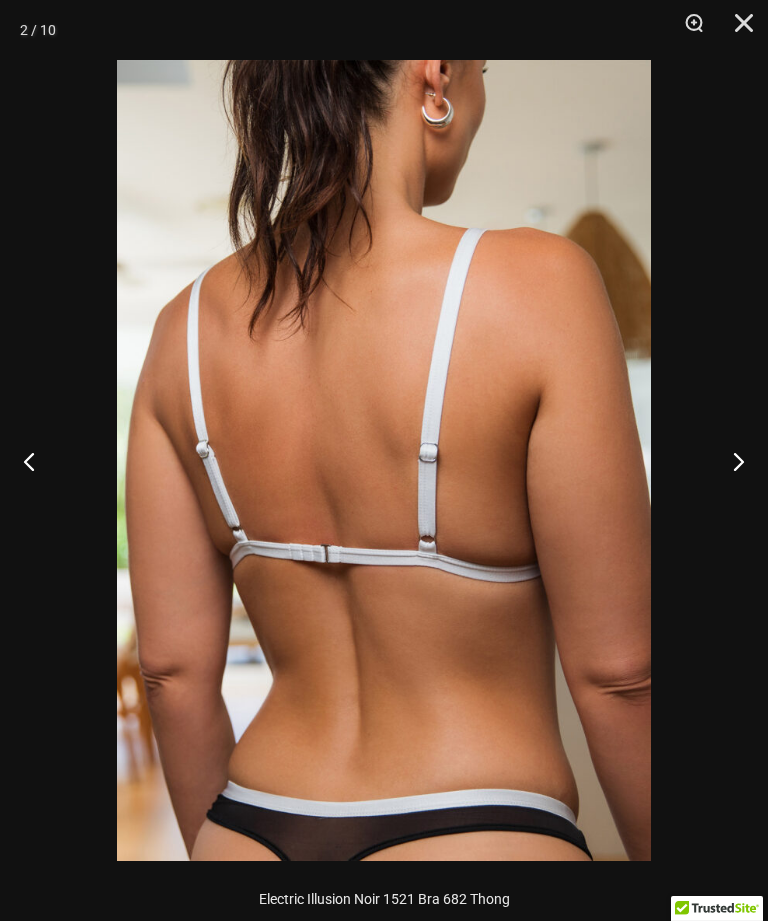 click at bounding box center [730, 461] 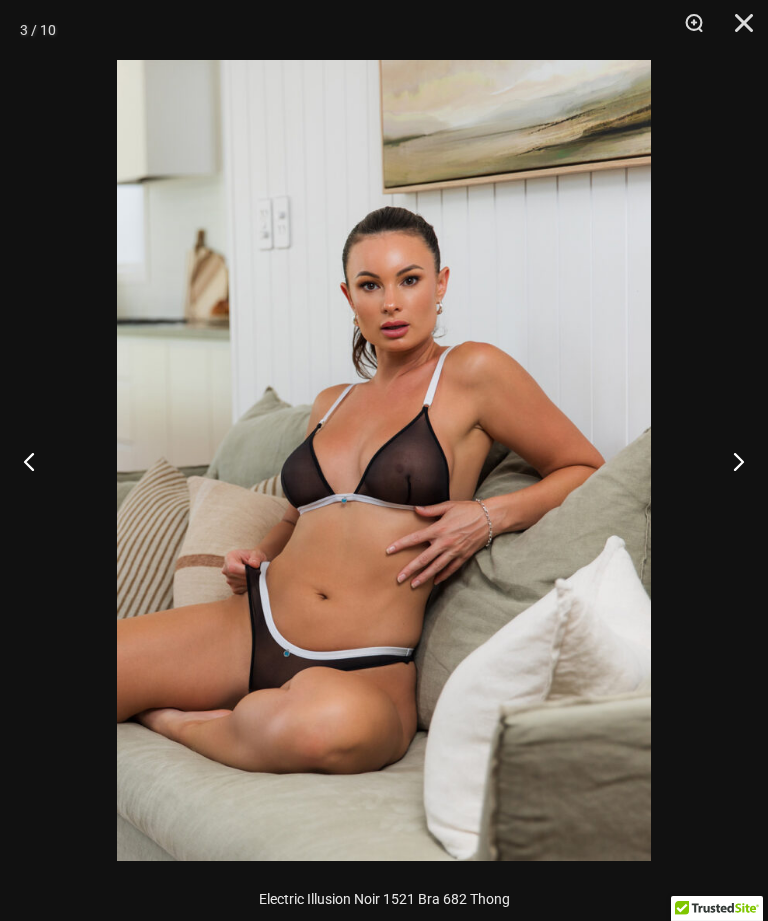 click at bounding box center [730, 461] 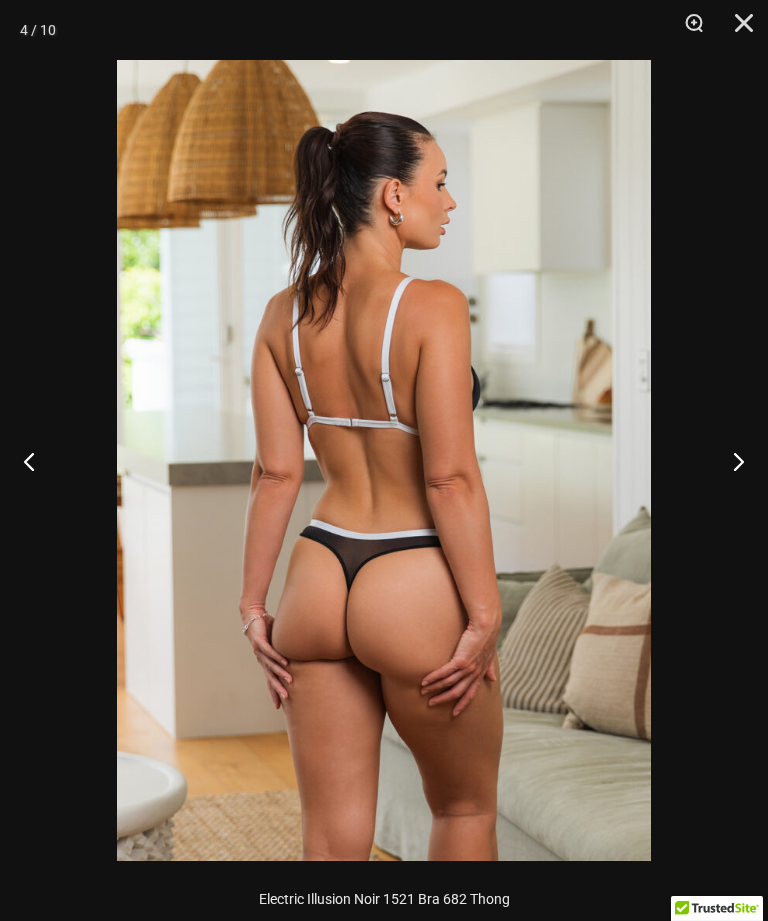 click at bounding box center (730, 461) 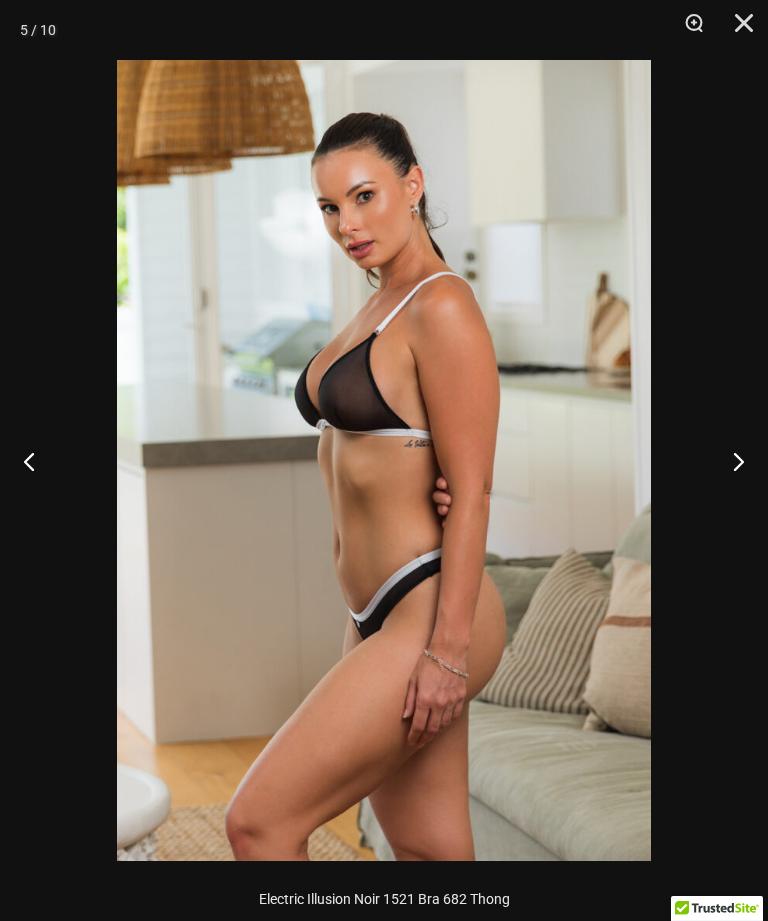 click at bounding box center (730, 461) 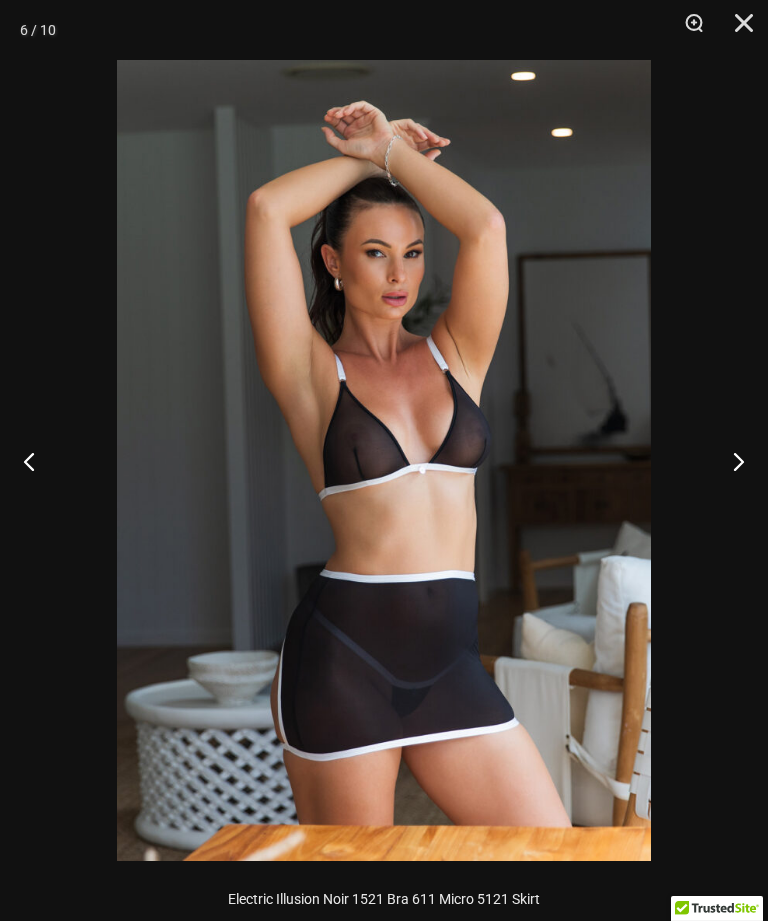 click at bounding box center (730, 461) 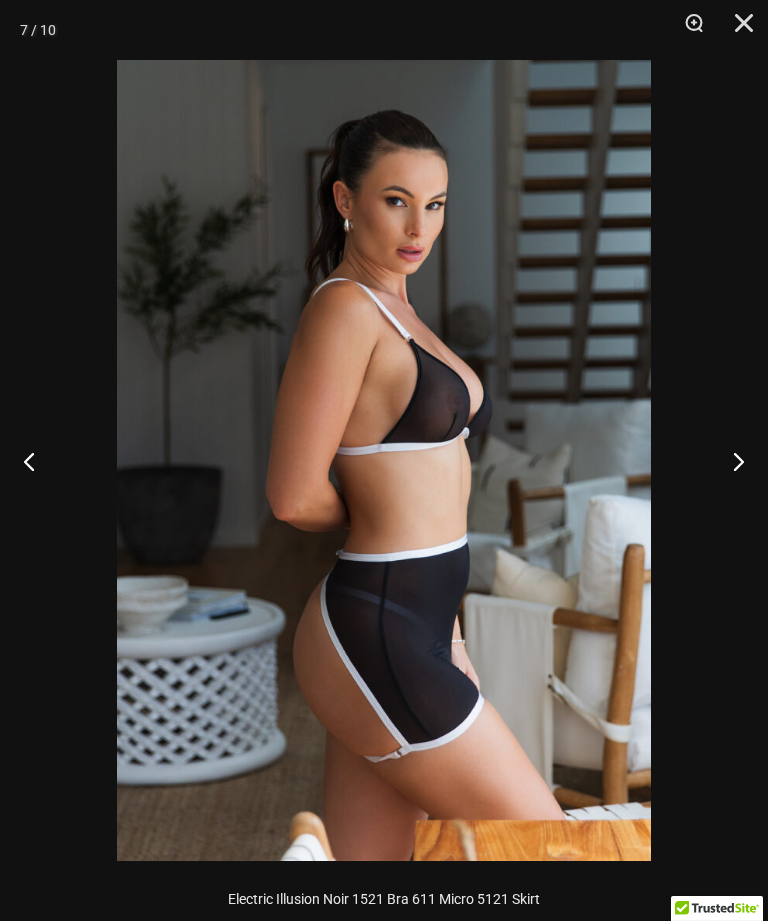 click at bounding box center [730, 461] 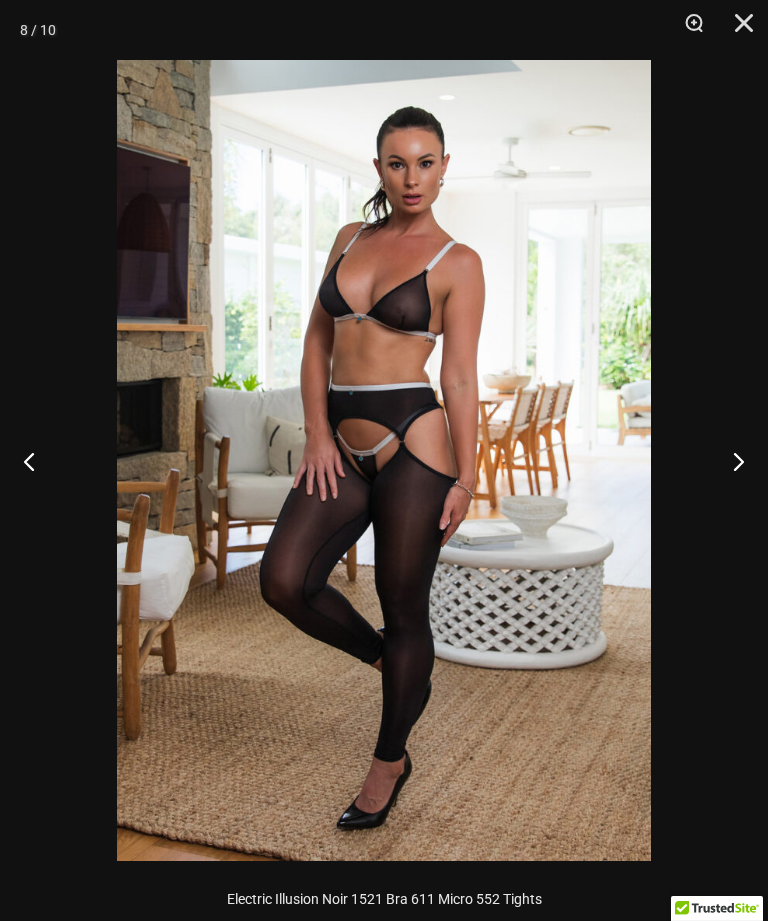 click at bounding box center (730, 461) 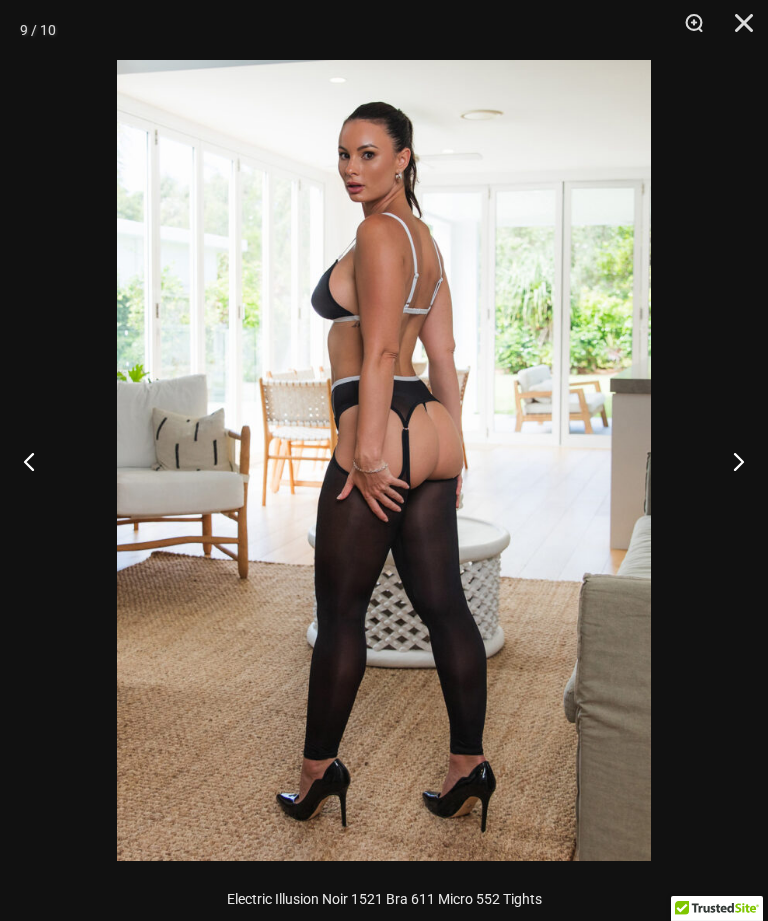 click at bounding box center (730, 461) 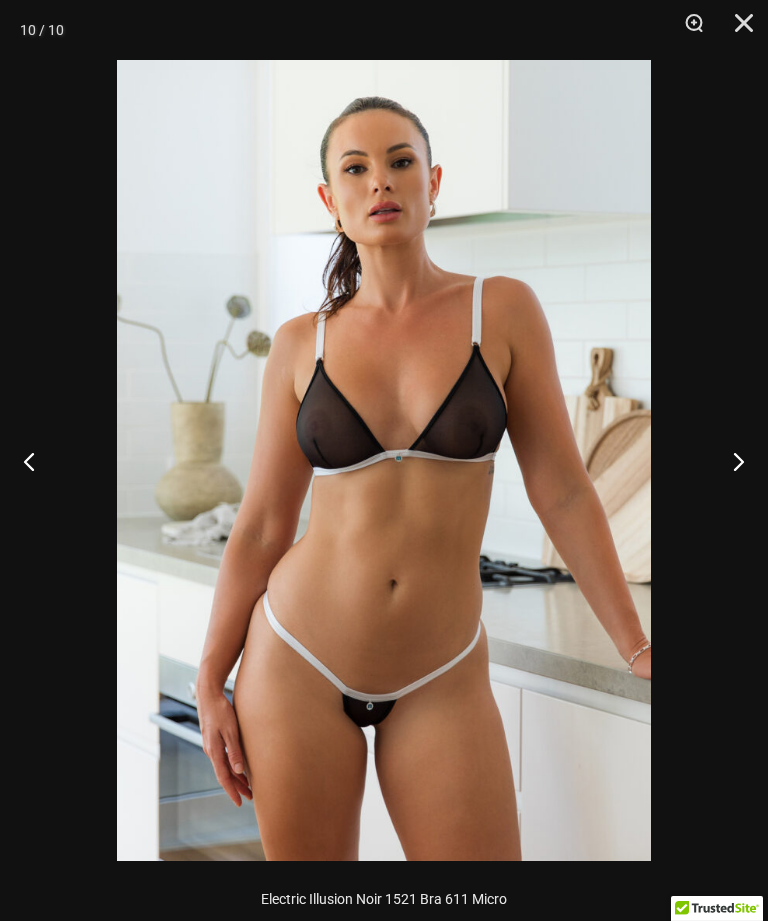 click at bounding box center [737, 30] 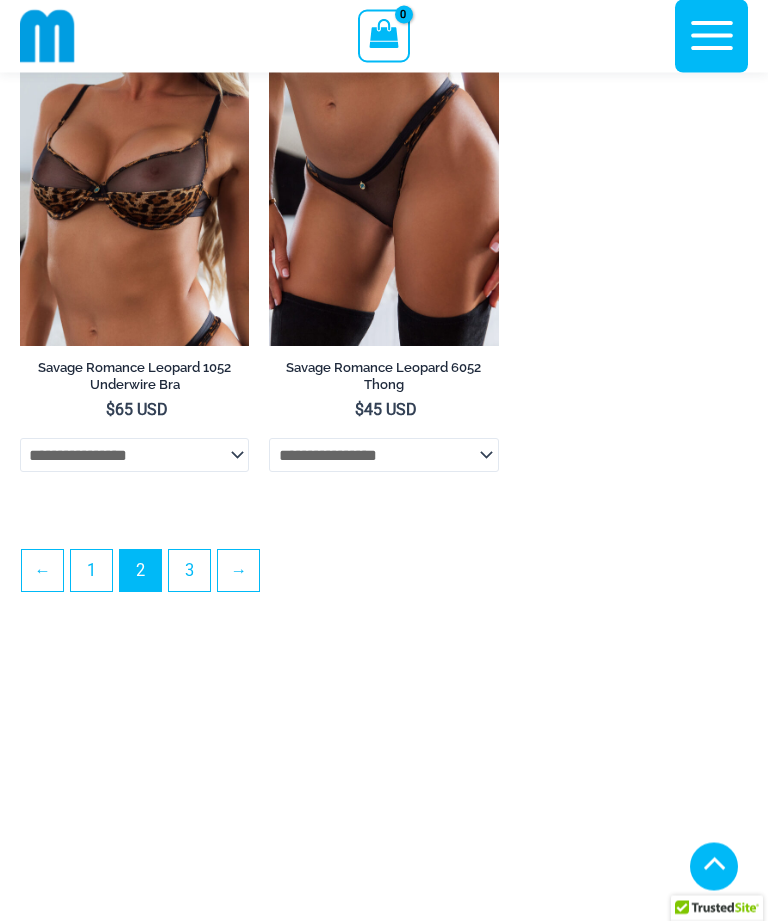 scroll, scrollTop: 5526, scrollLeft: 0, axis: vertical 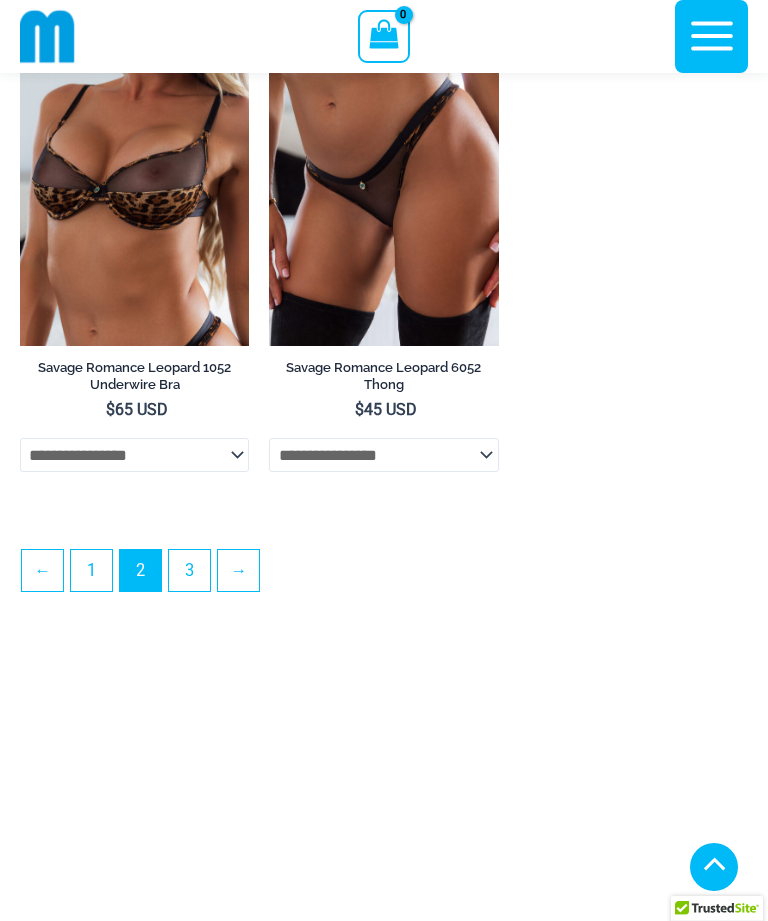 click on "→" at bounding box center (238, 570) 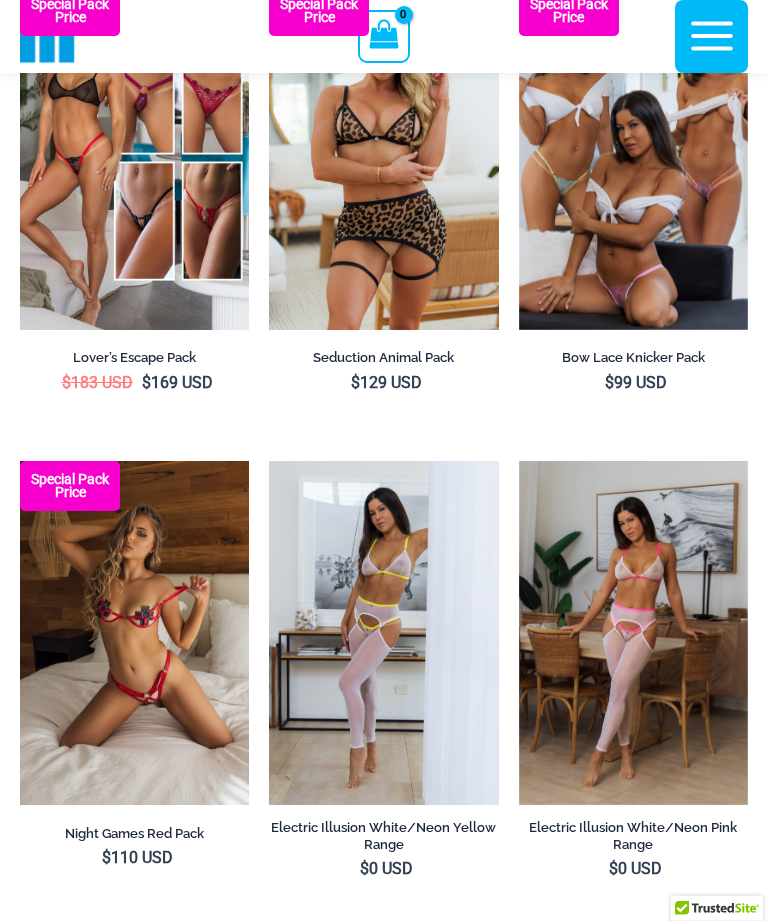 scroll, scrollTop: 262, scrollLeft: 0, axis: vertical 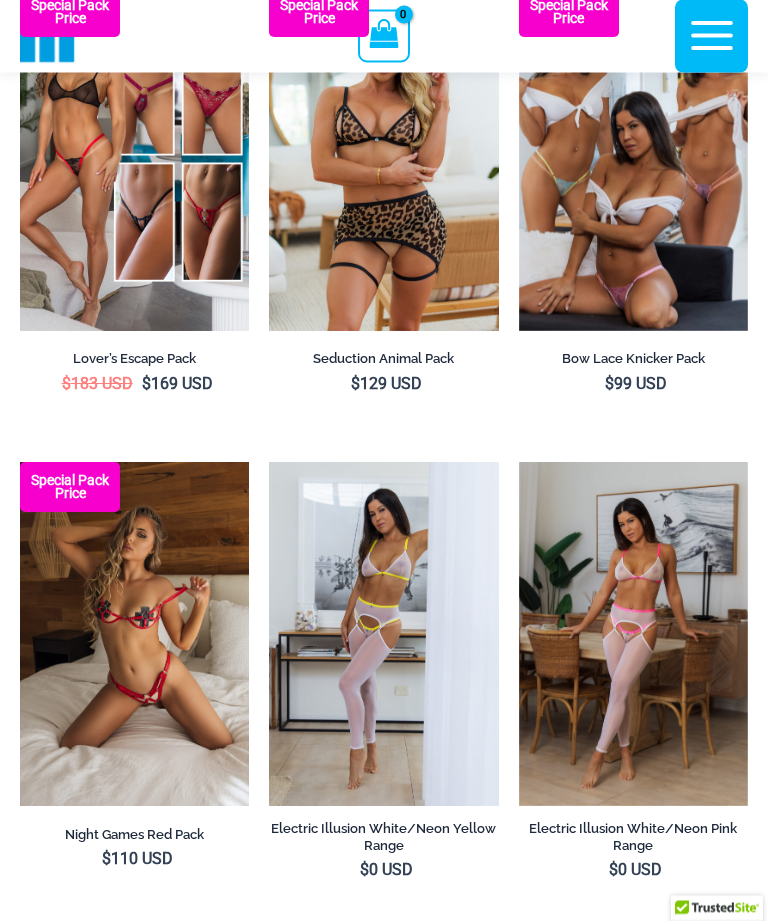 click 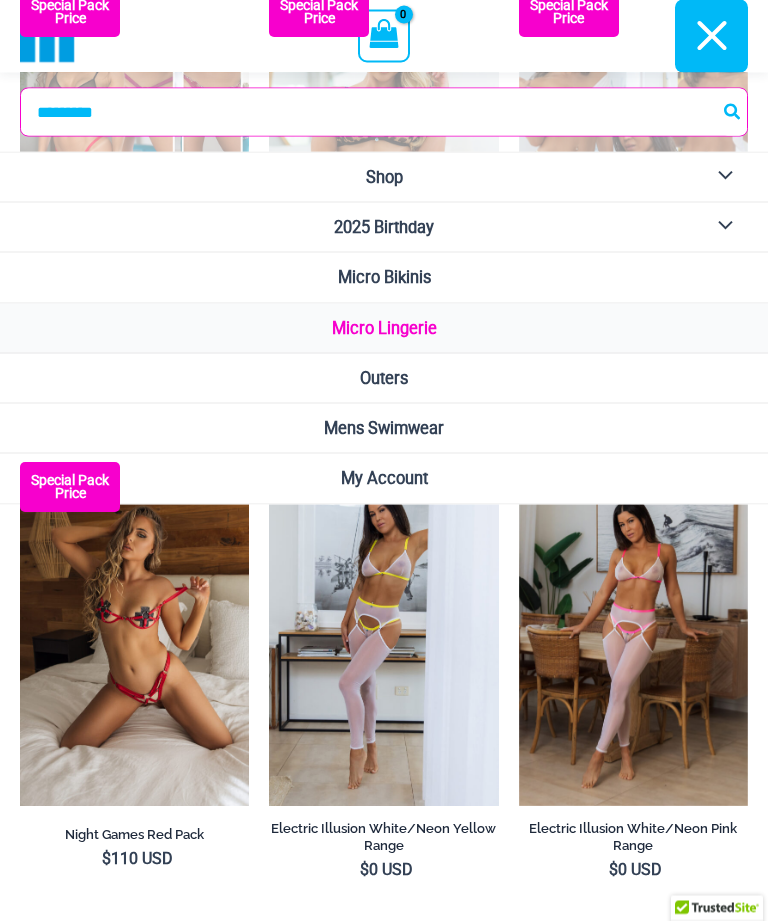 scroll, scrollTop: 263, scrollLeft: 0, axis: vertical 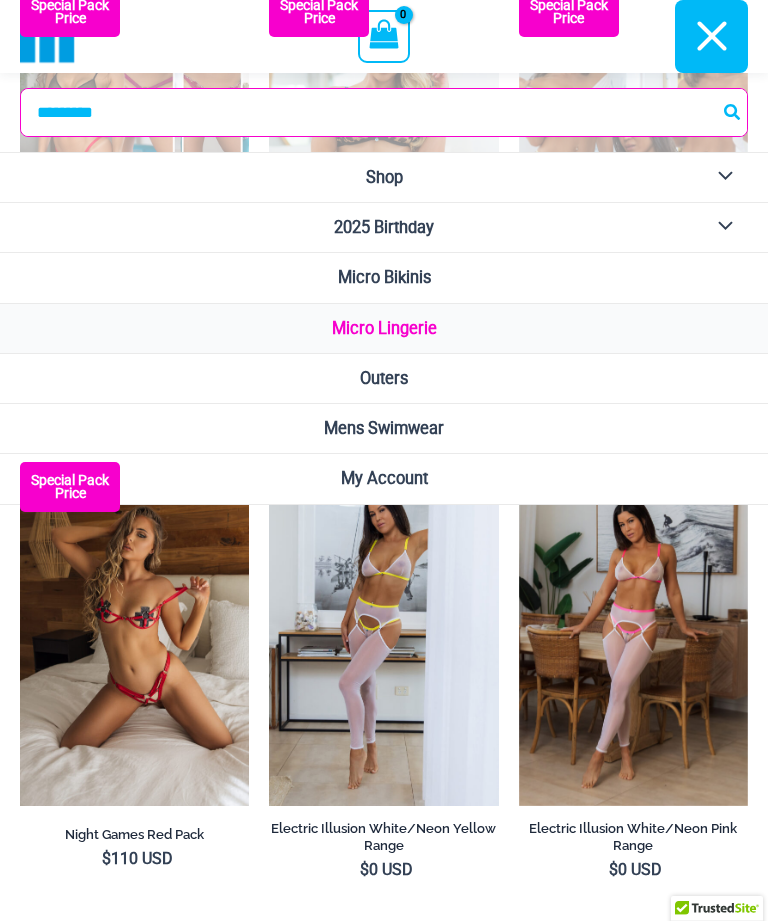 click on "Outers" at bounding box center [384, 378] 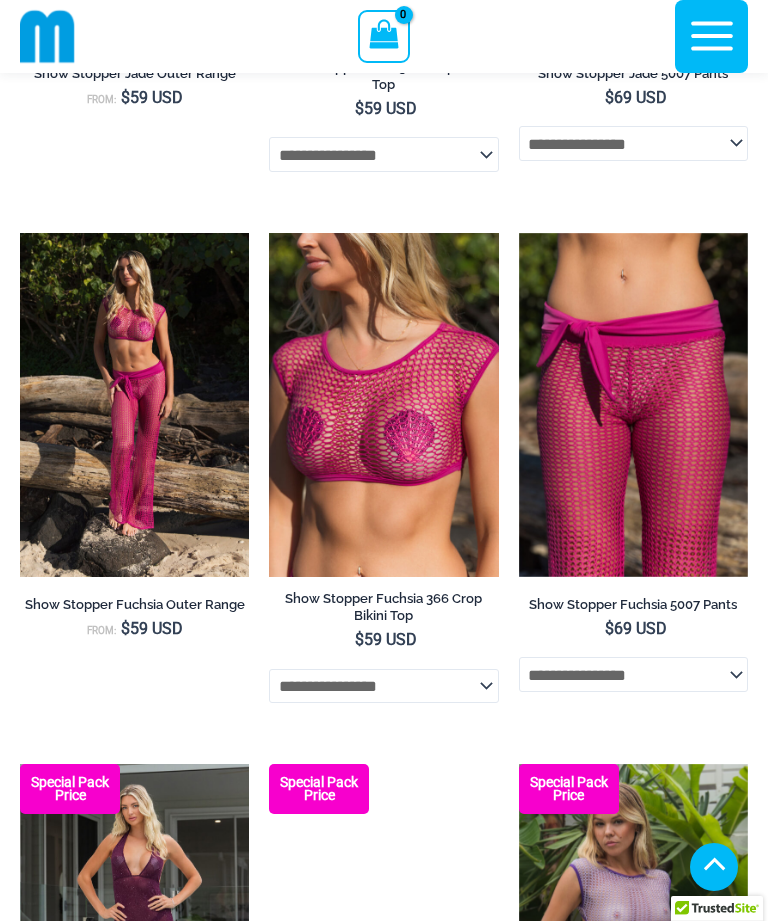 scroll, scrollTop: 1146, scrollLeft: 0, axis: vertical 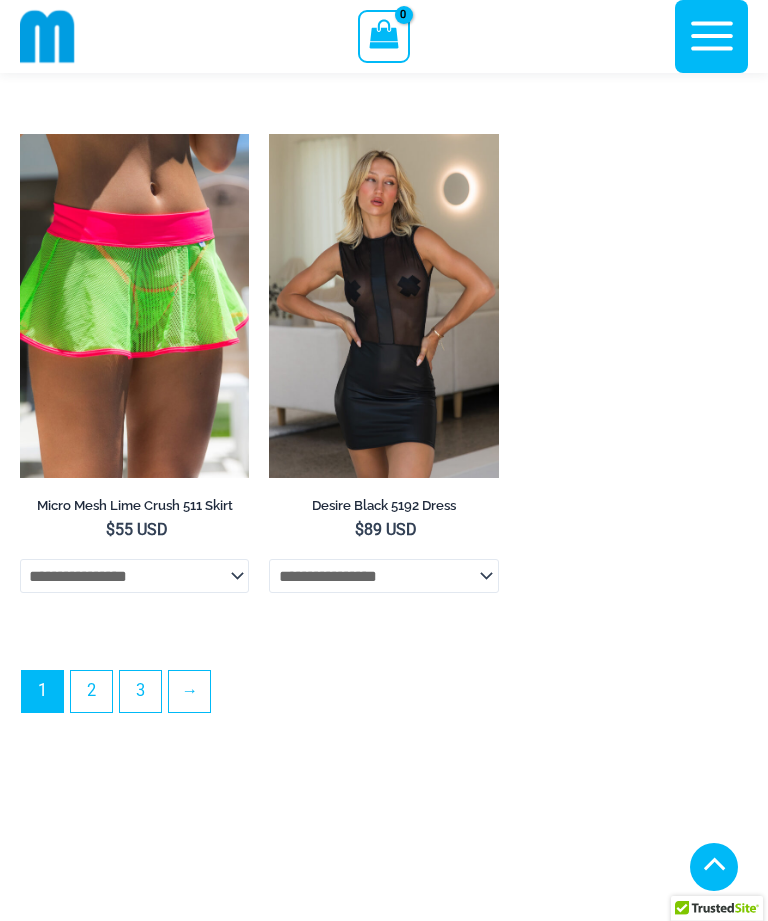 click on "→" at bounding box center [189, 691] 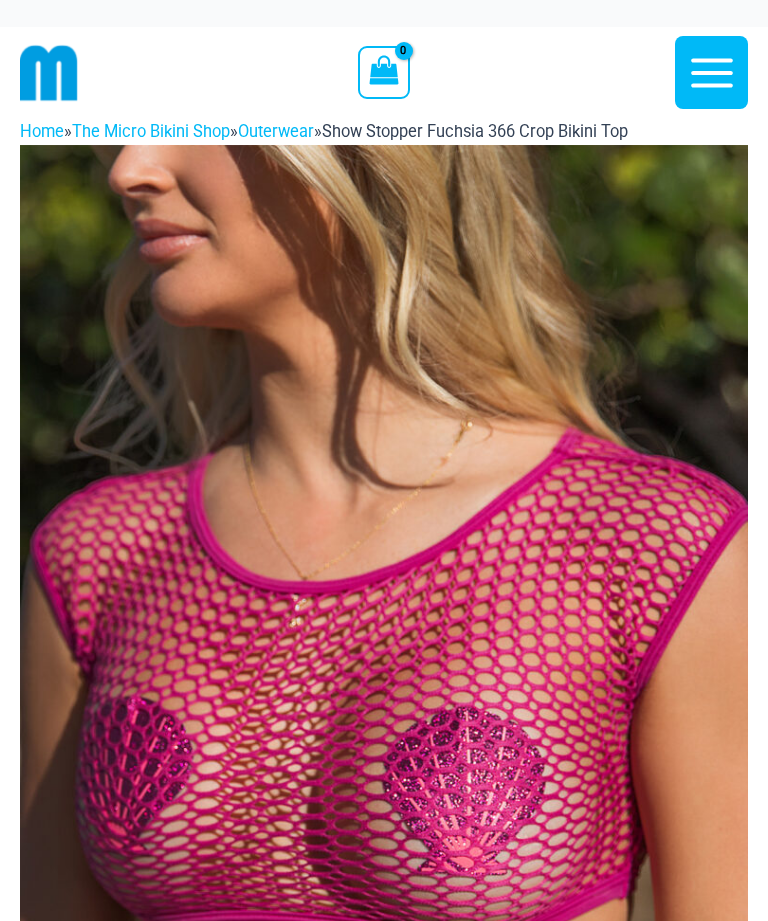 scroll, scrollTop: 0, scrollLeft: 0, axis: both 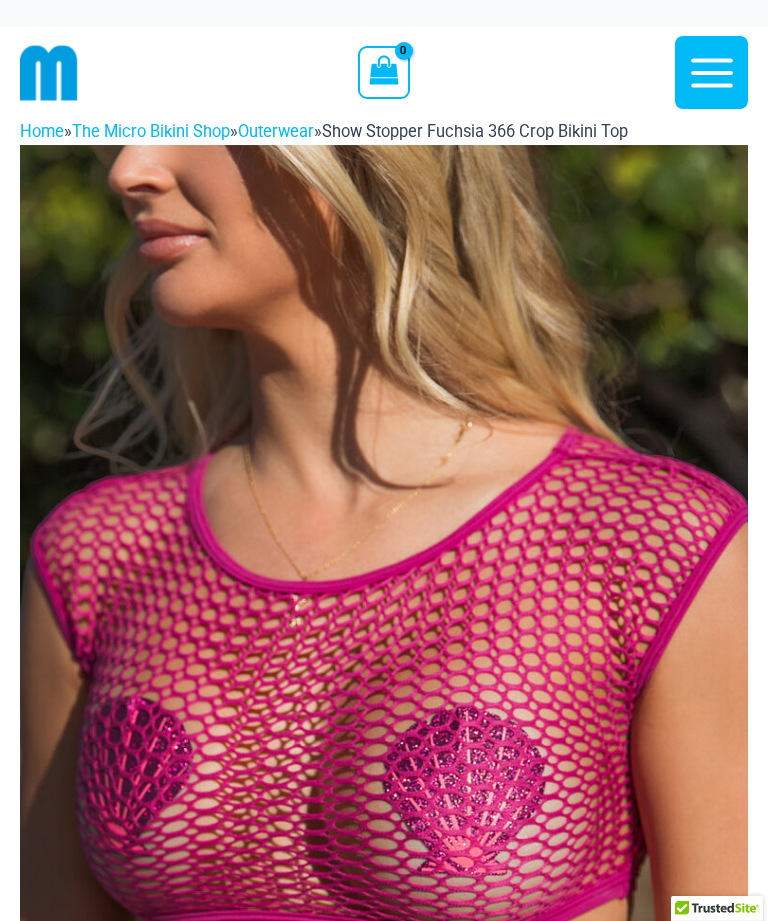 click at bounding box center (384, 691) 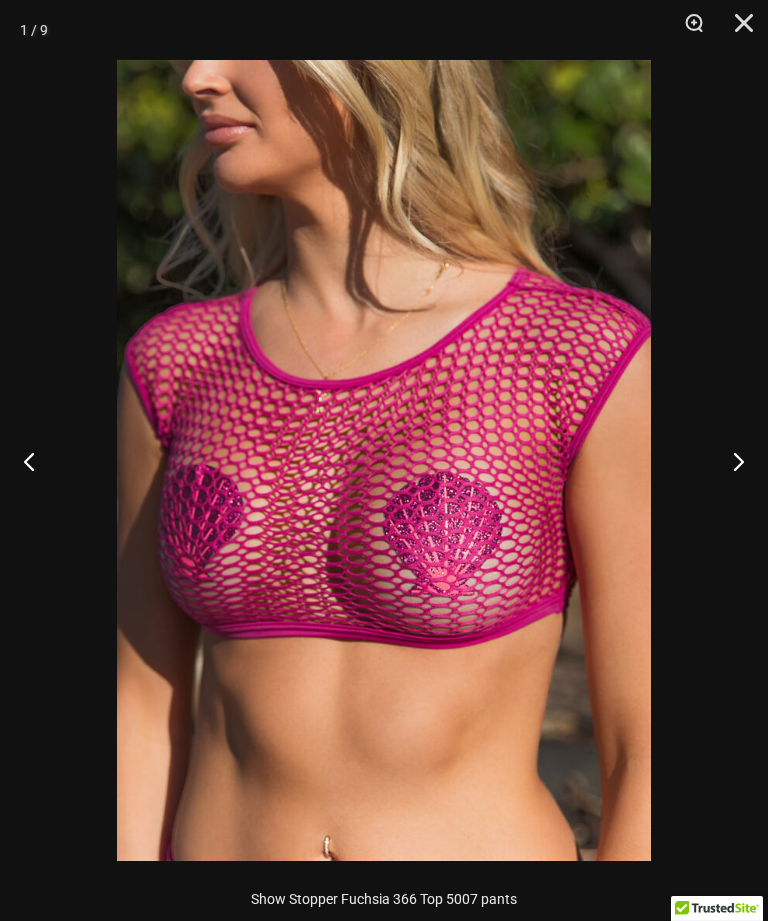 click at bounding box center [730, 461] 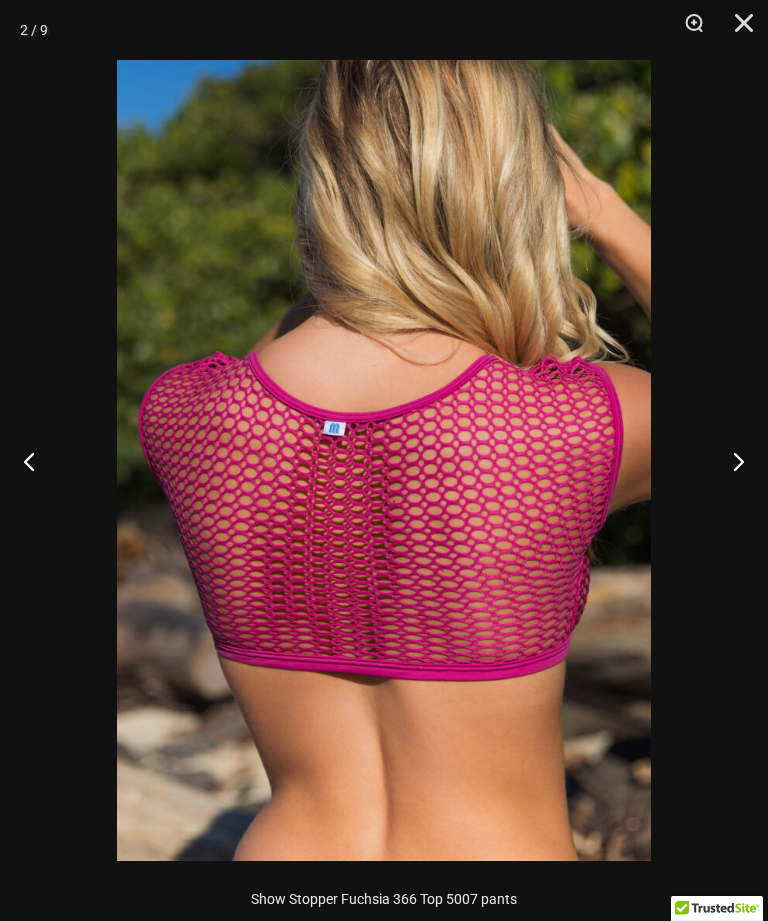 click at bounding box center (730, 461) 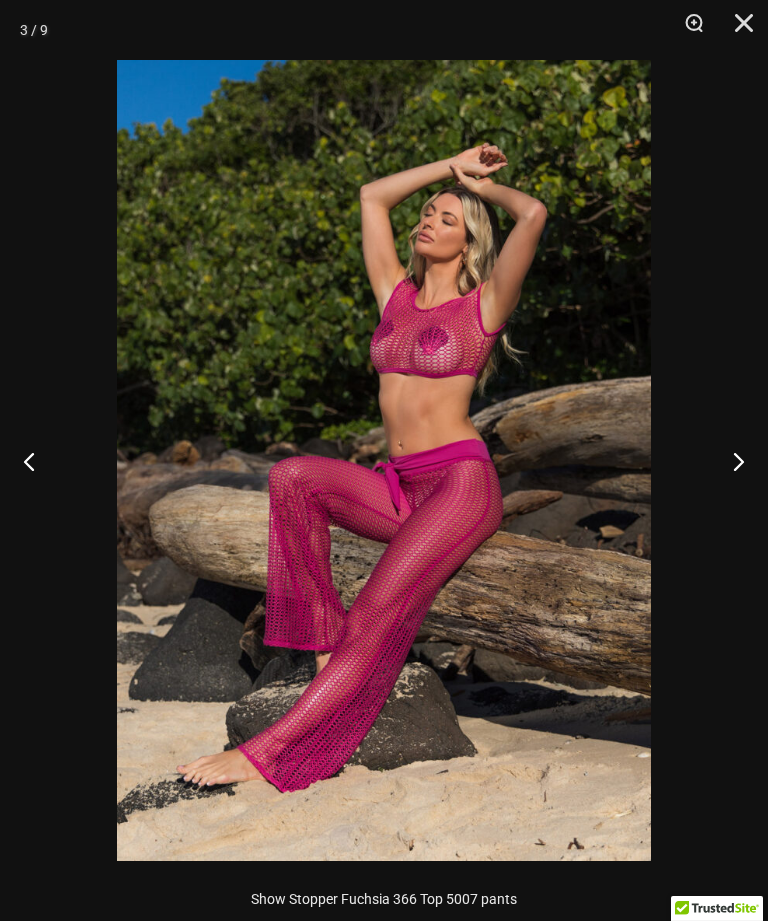 click at bounding box center (730, 461) 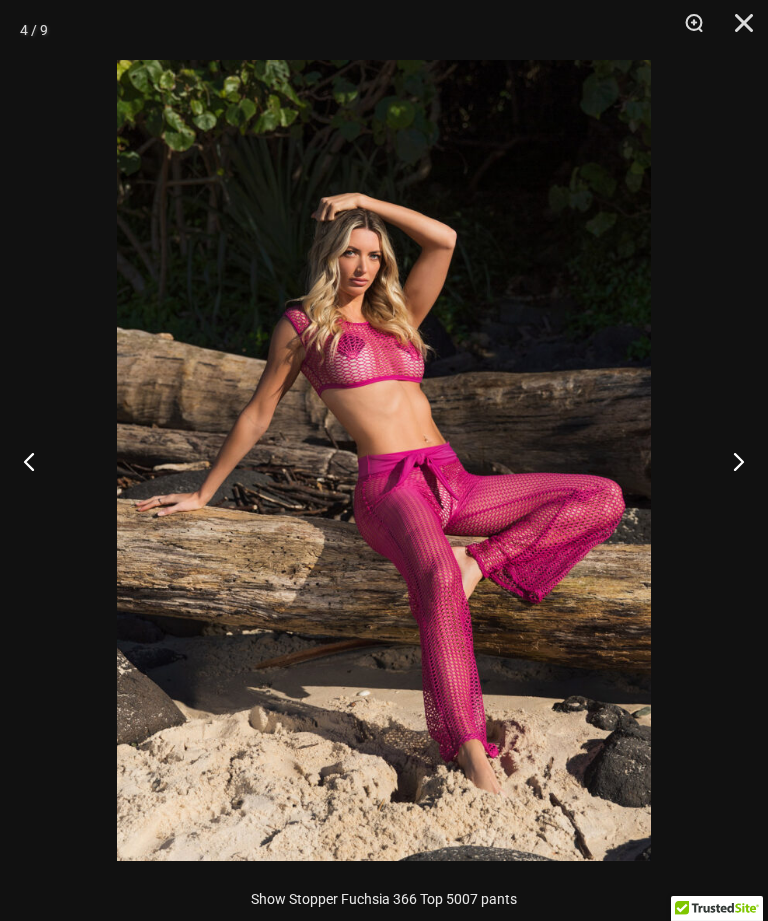 click at bounding box center [730, 461] 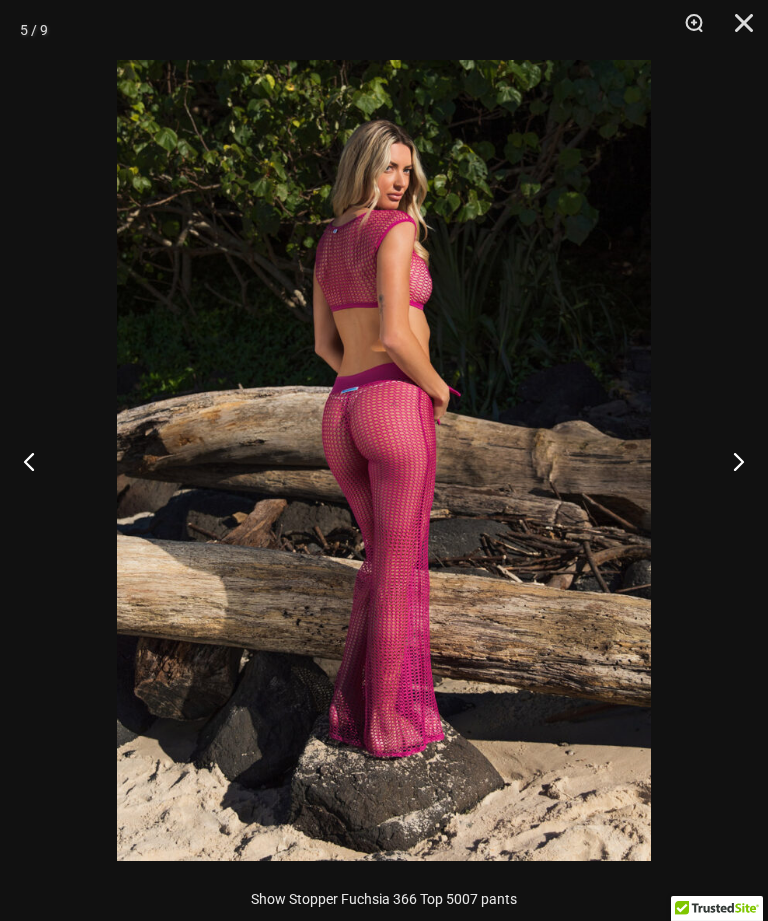 click at bounding box center [730, 461] 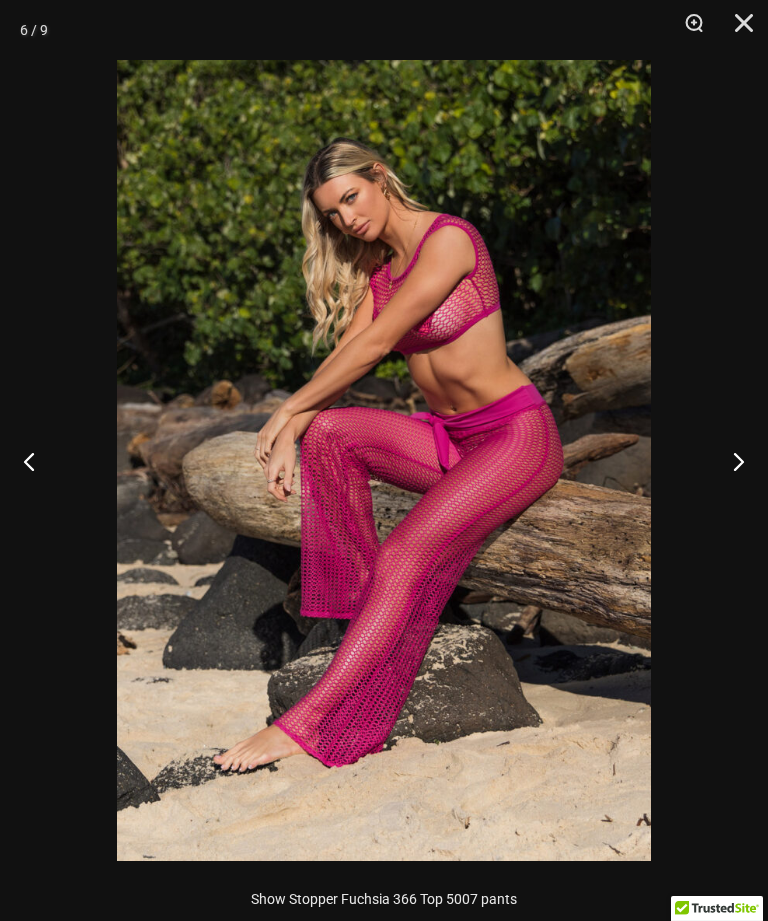 click at bounding box center (730, 461) 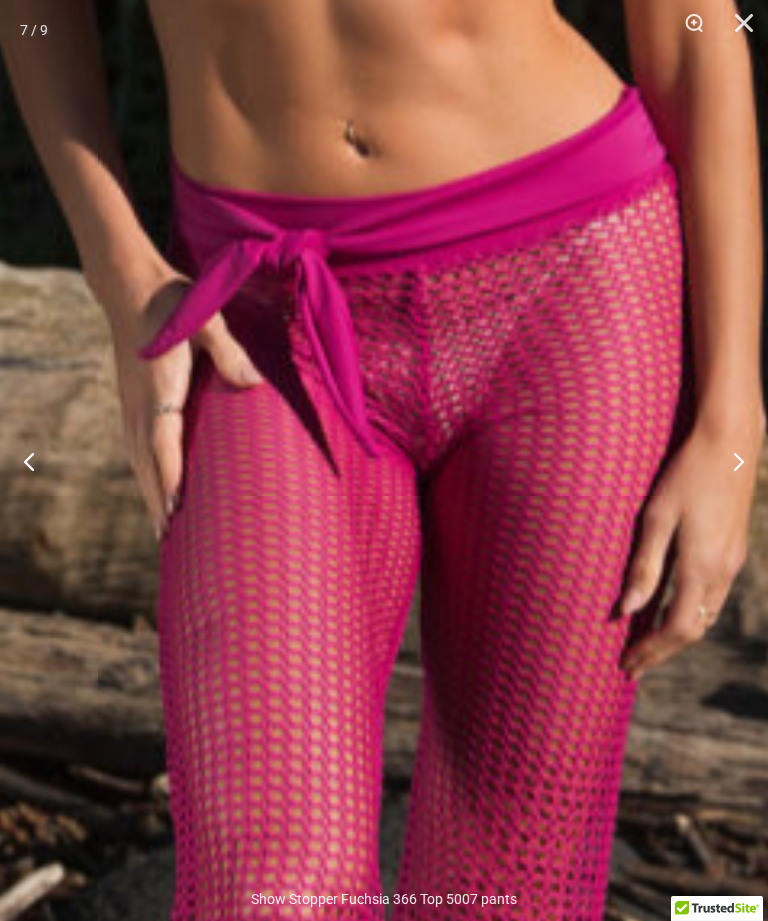 click at bounding box center [383, 516] 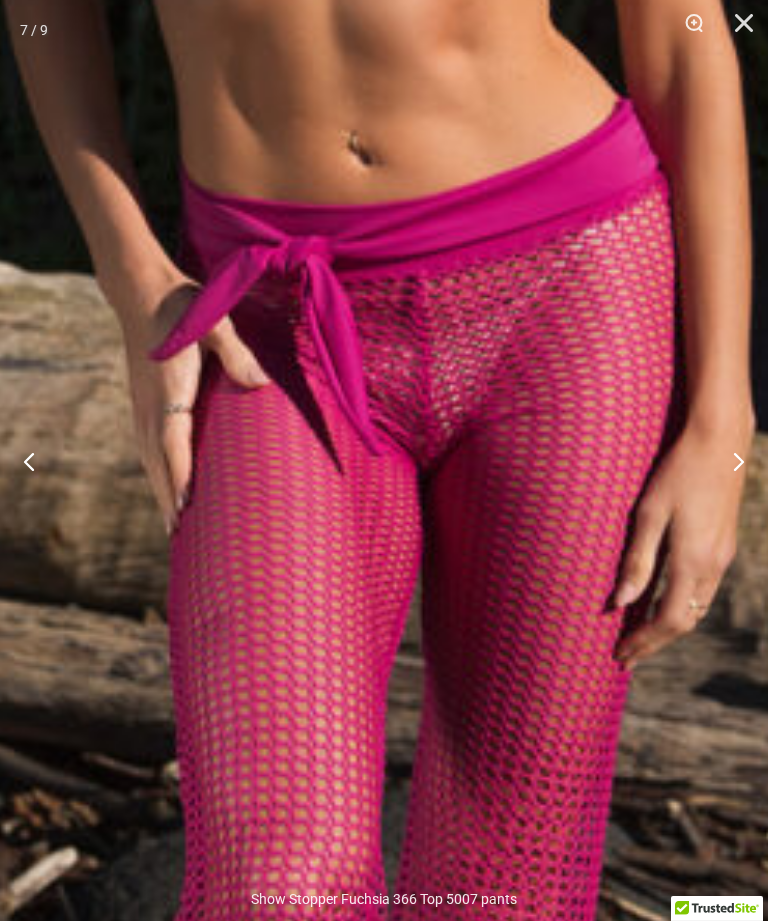 click at bounding box center (730, 461) 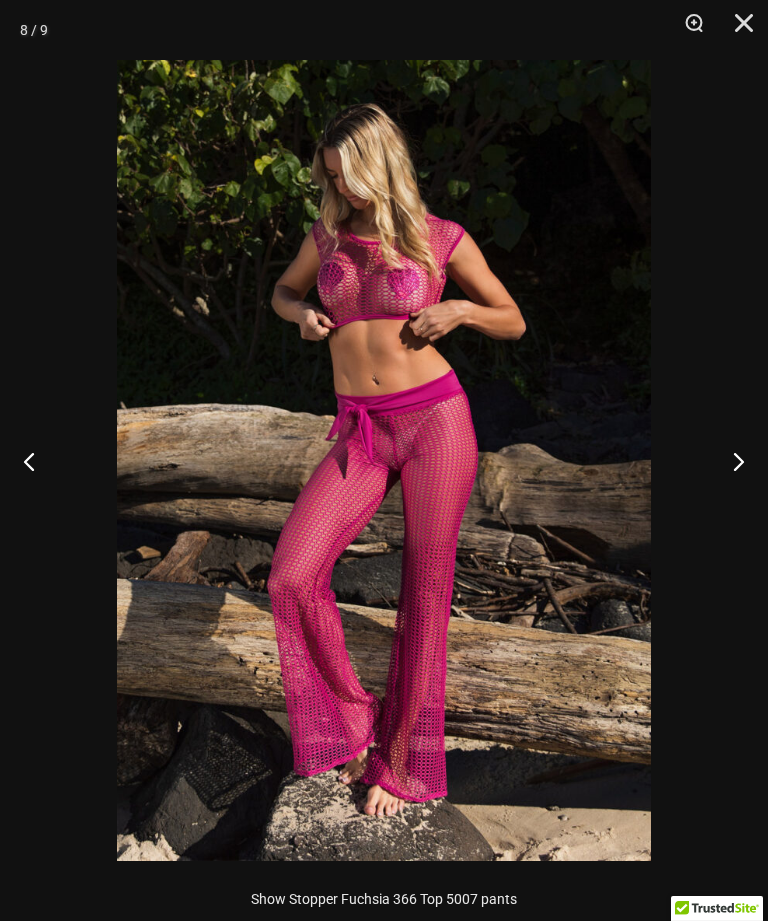 click at bounding box center (730, 461) 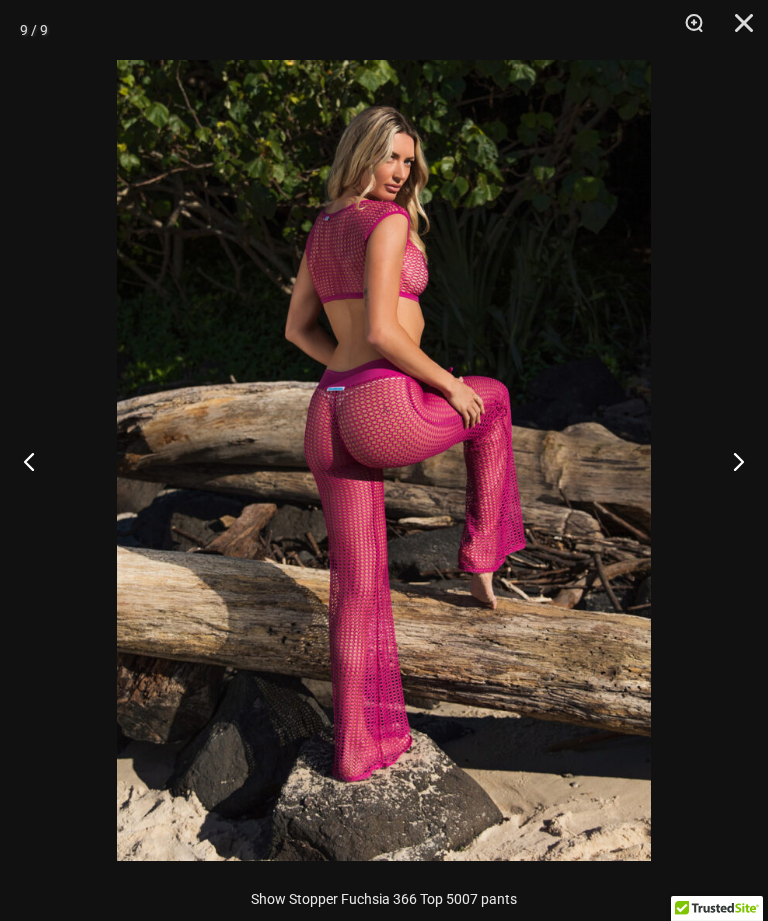 click at bounding box center [737, 30] 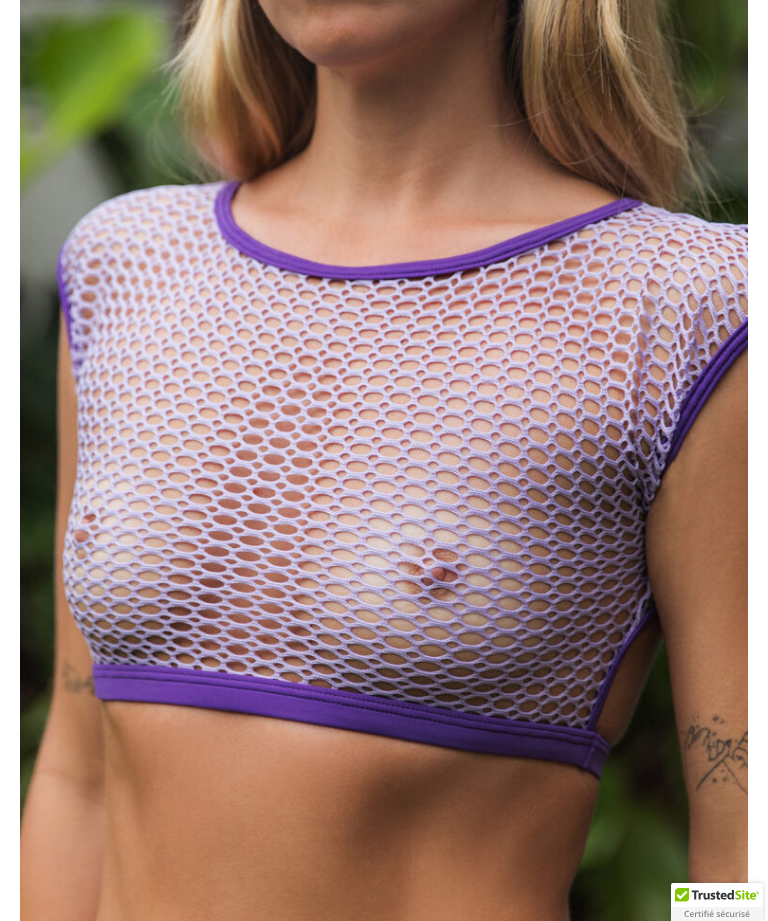 scroll, scrollTop: 0, scrollLeft: 0, axis: both 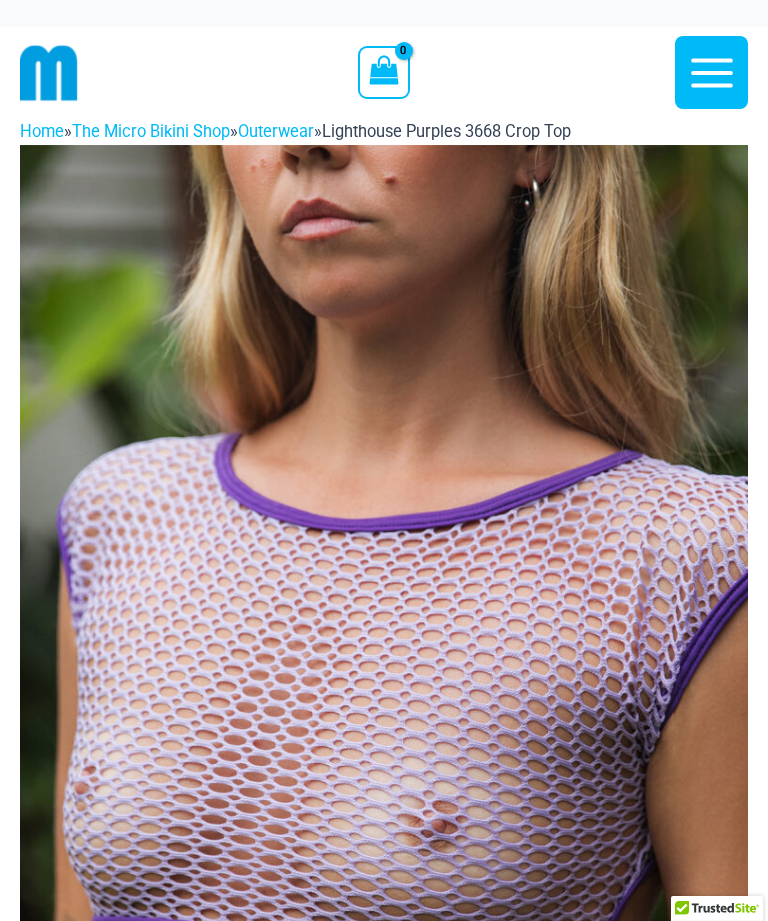 click at bounding box center (384, 691) 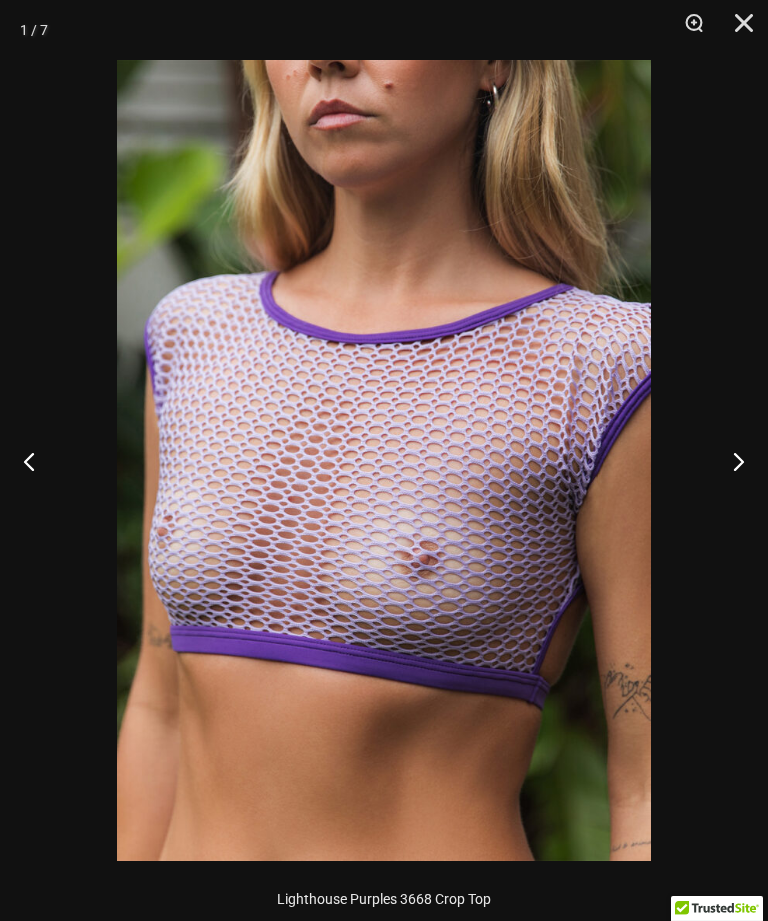 click at bounding box center (730, 461) 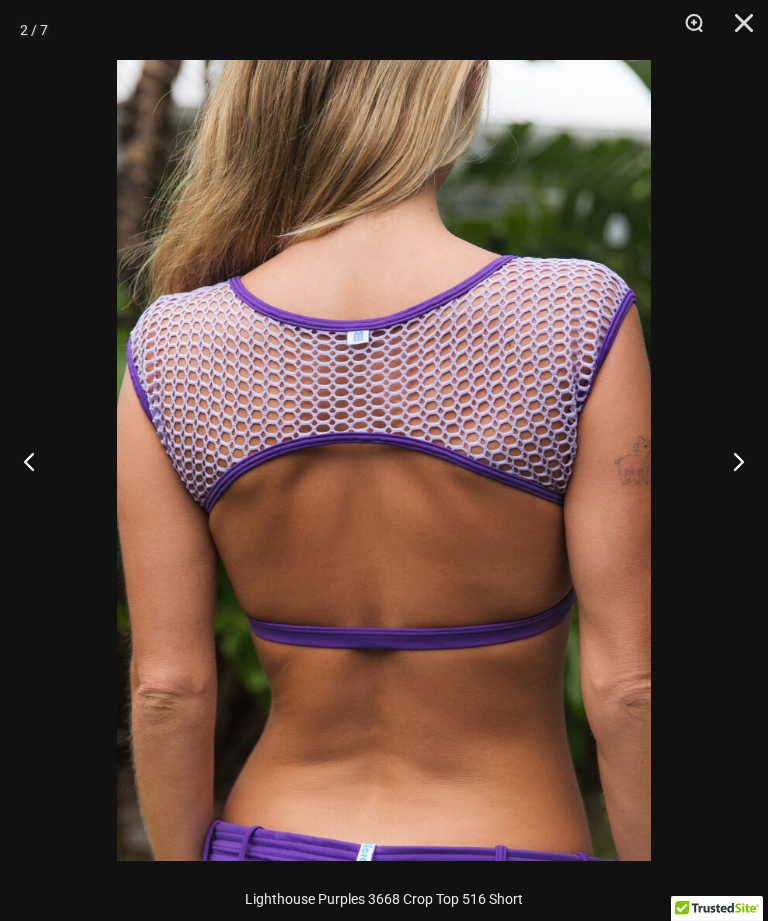 click at bounding box center [730, 461] 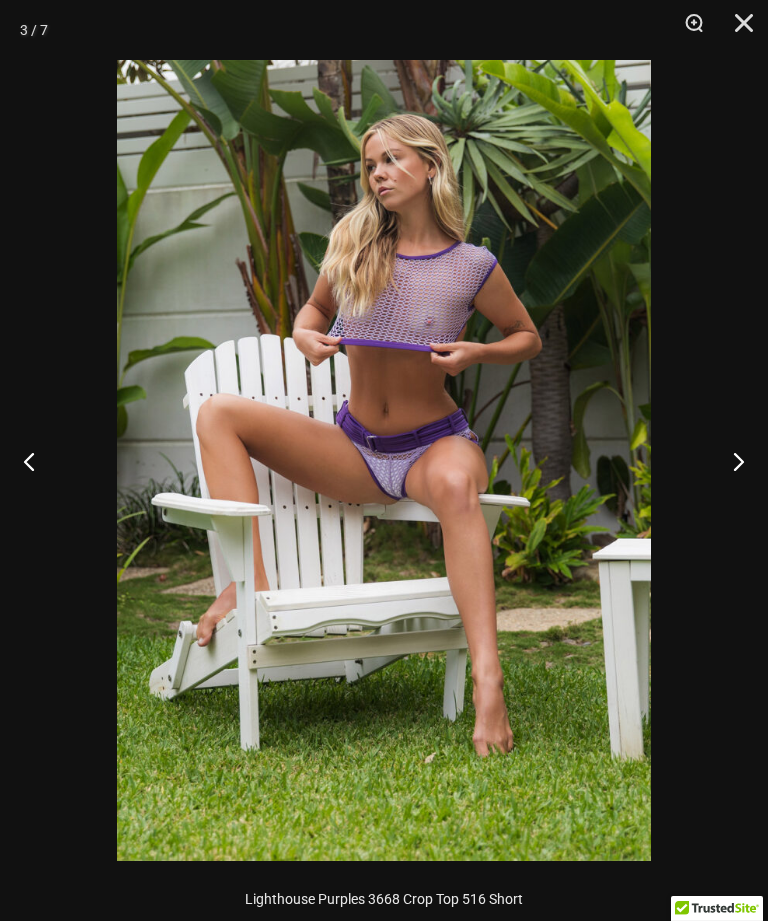 click at bounding box center (730, 461) 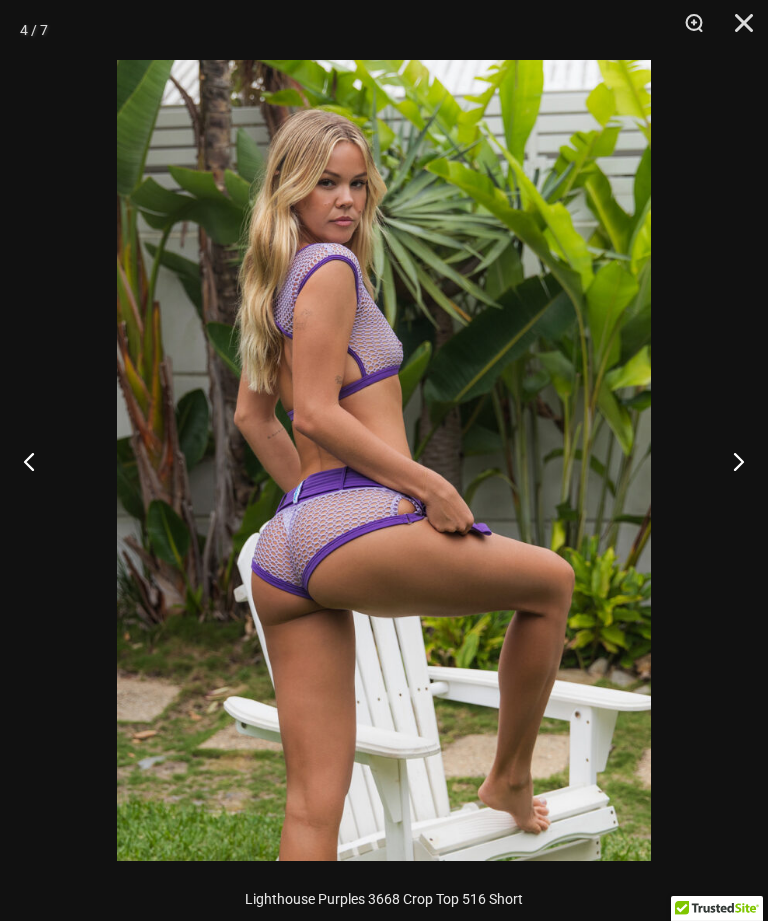 click at bounding box center (730, 461) 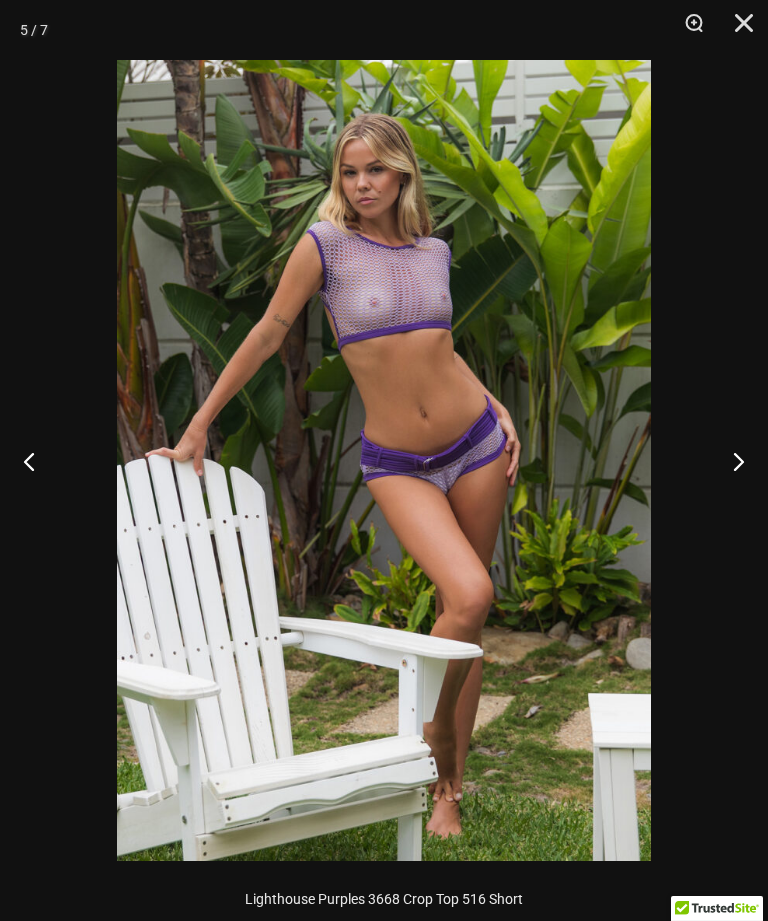 click at bounding box center [730, 461] 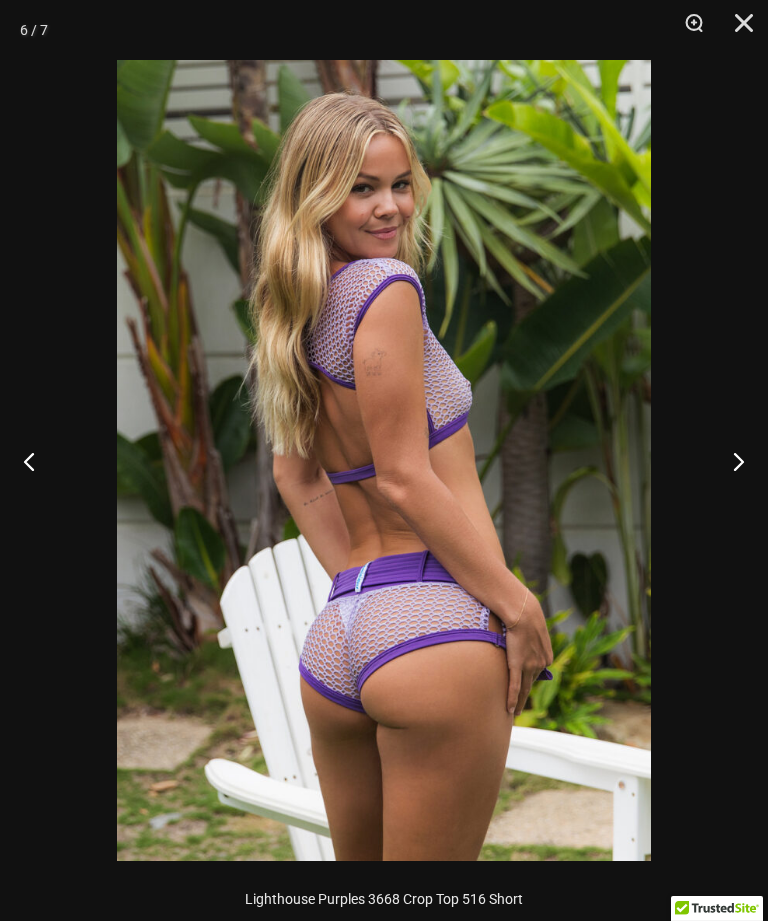 click at bounding box center (730, 461) 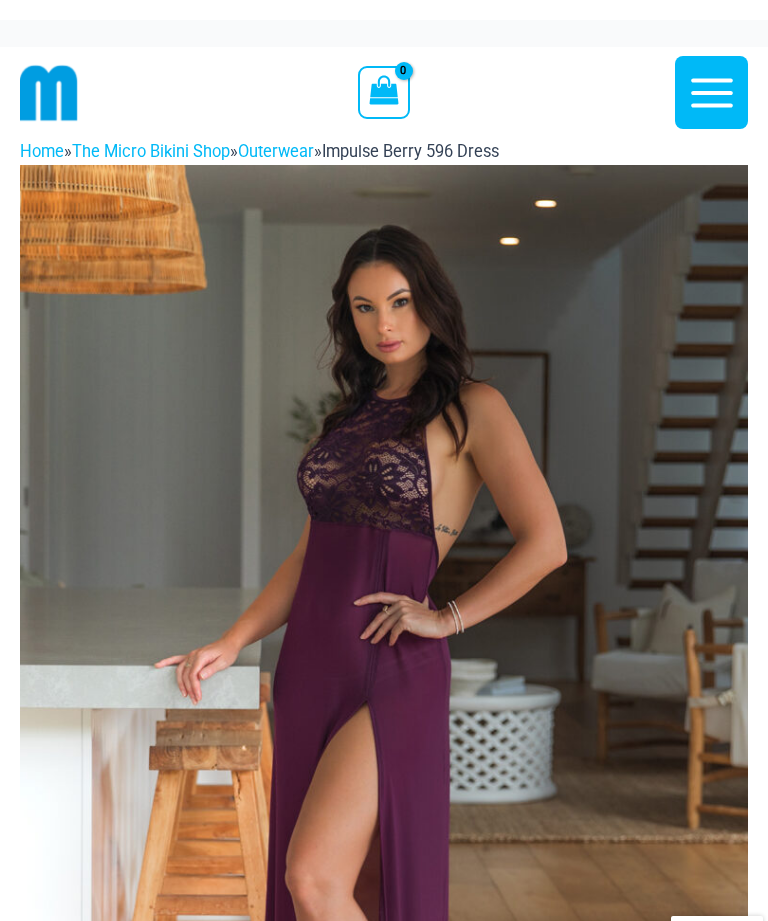 scroll, scrollTop: 0, scrollLeft: 0, axis: both 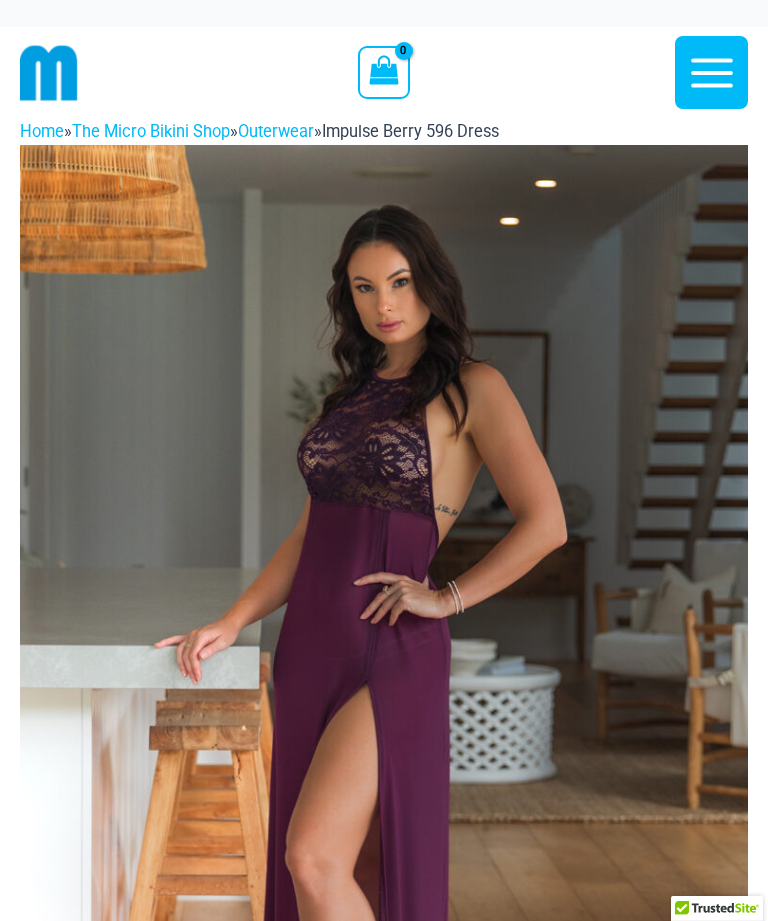 click at bounding box center (384, 691) 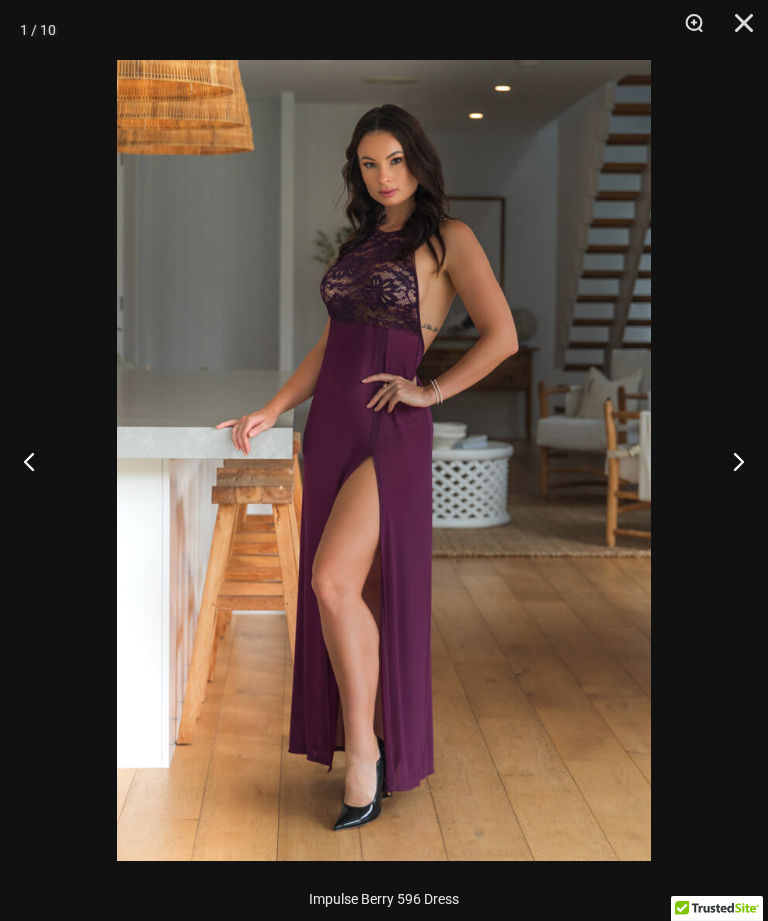 click at bounding box center (730, 461) 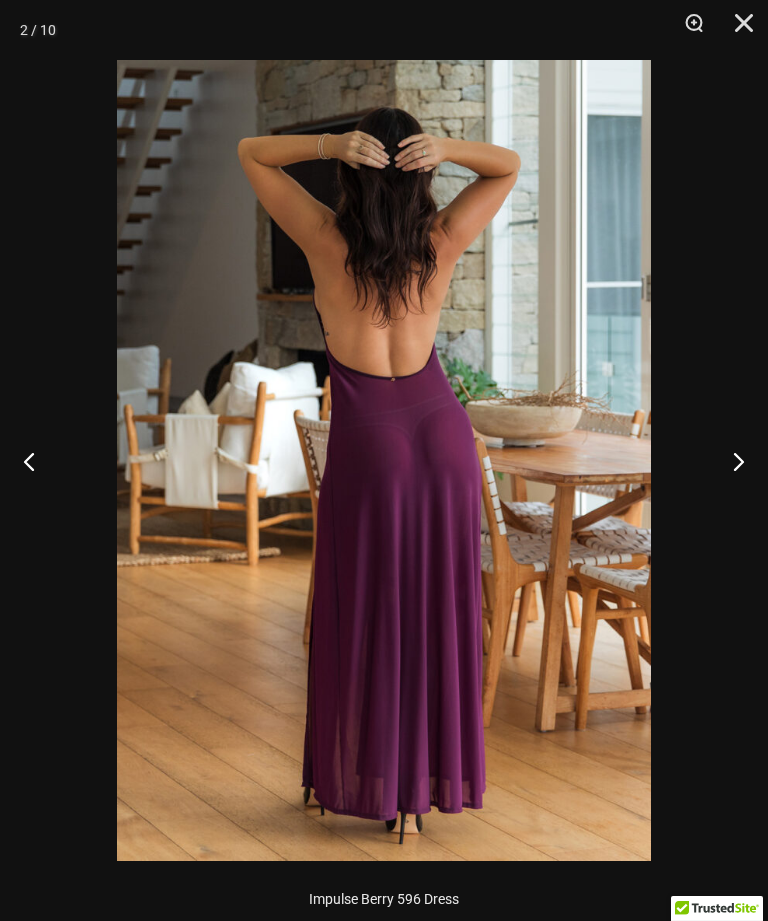 click at bounding box center [730, 461] 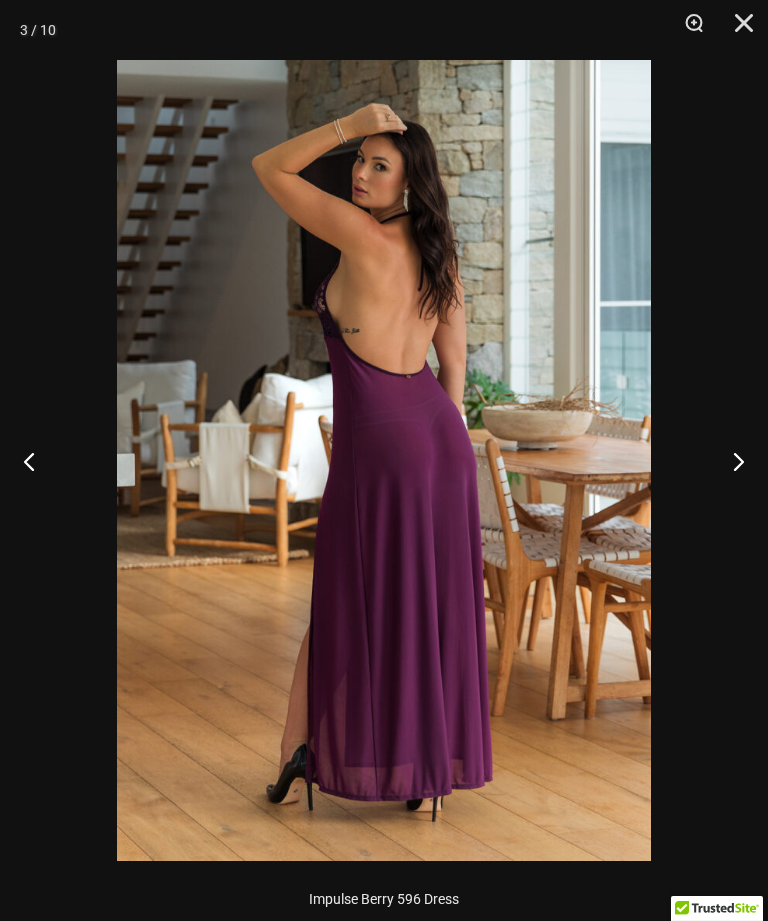 click at bounding box center [730, 461] 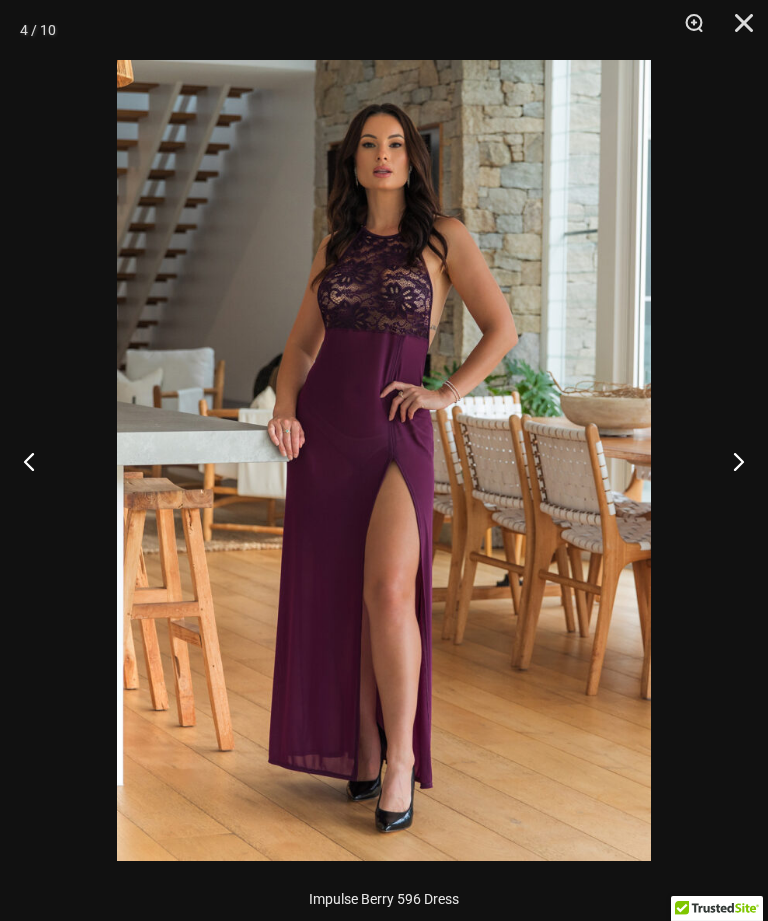 click at bounding box center (730, 461) 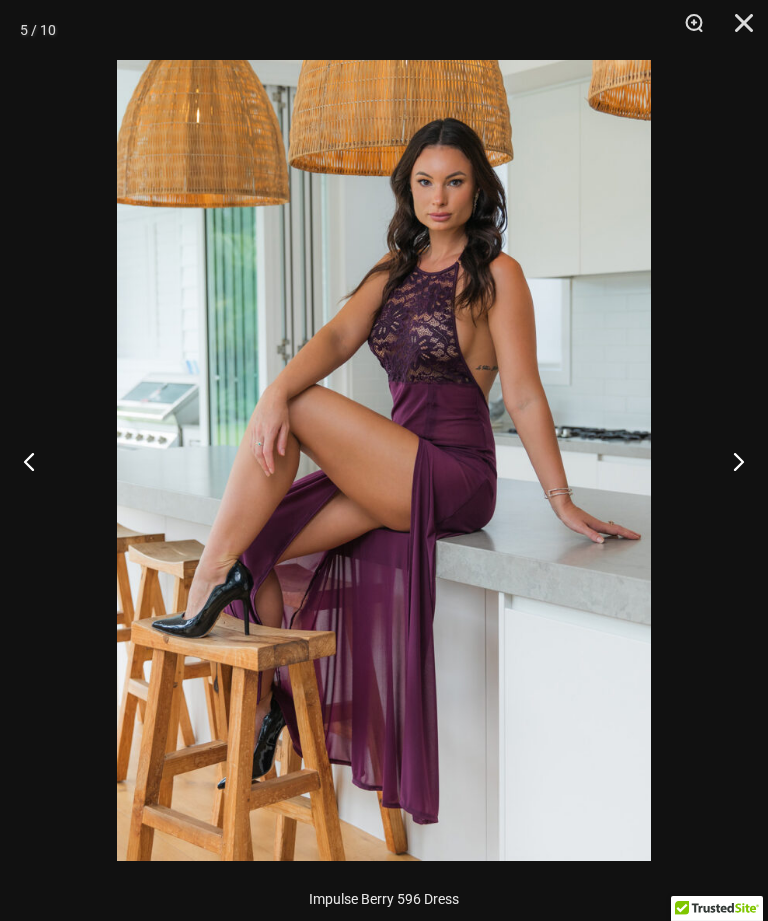 click at bounding box center (730, 461) 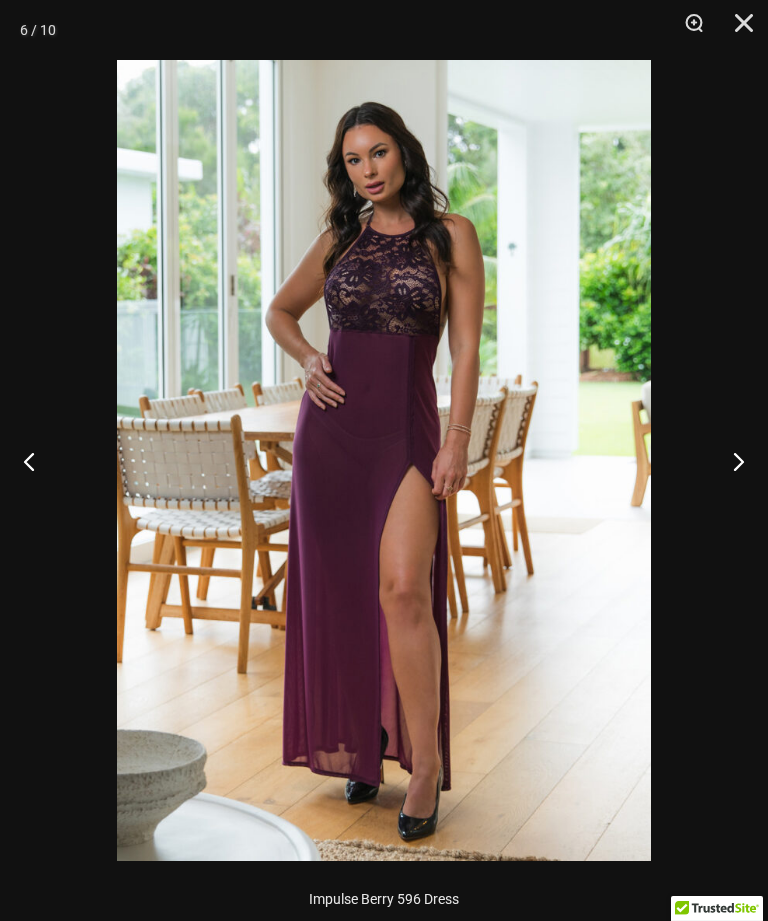 click at bounding box center (730, 461) 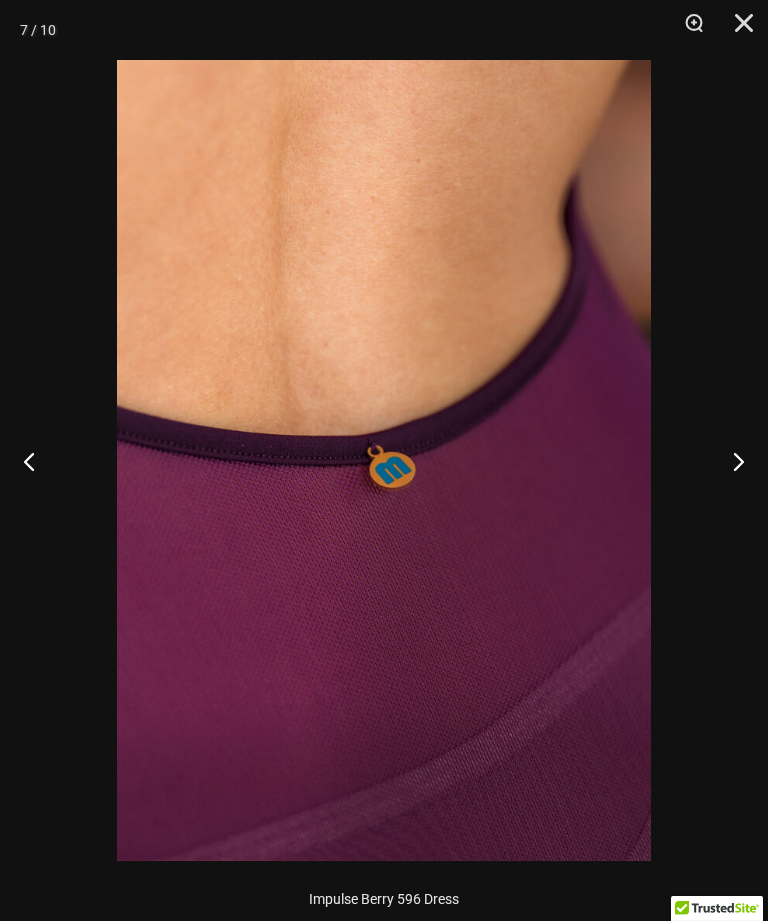 click at bounding box center [730, 461] 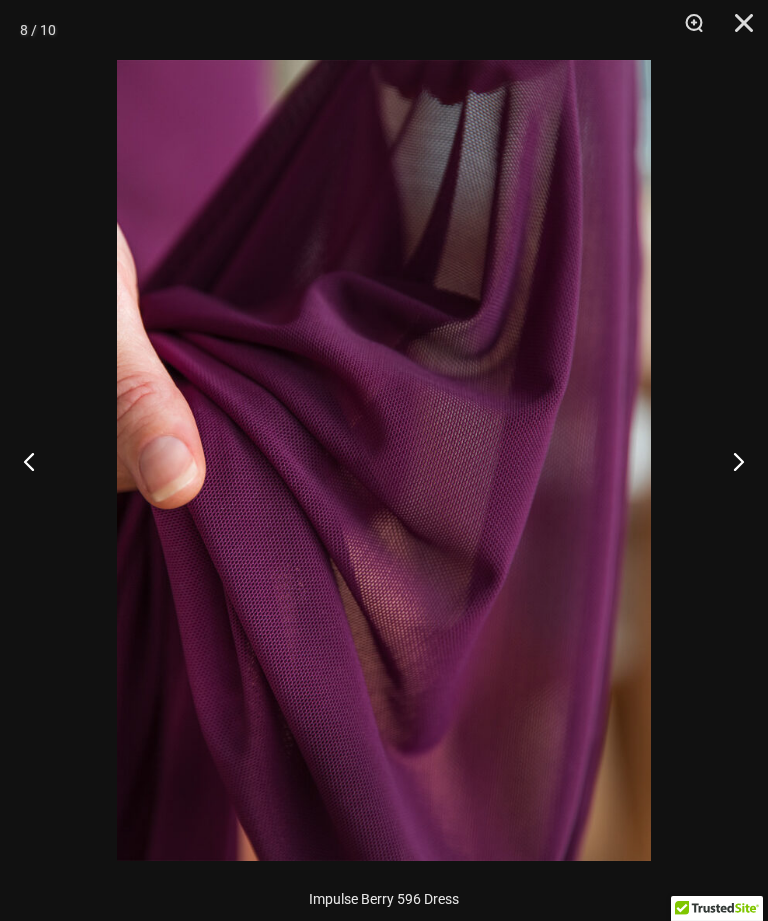 click at bounding box center [730, 461] 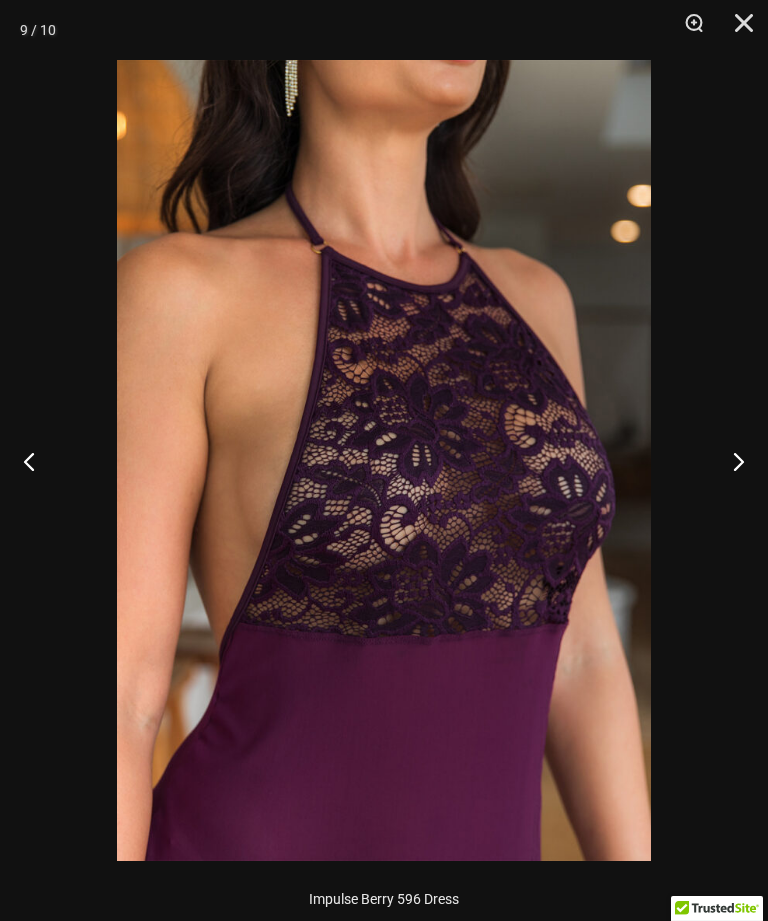 click at bounding box center (730, 461) 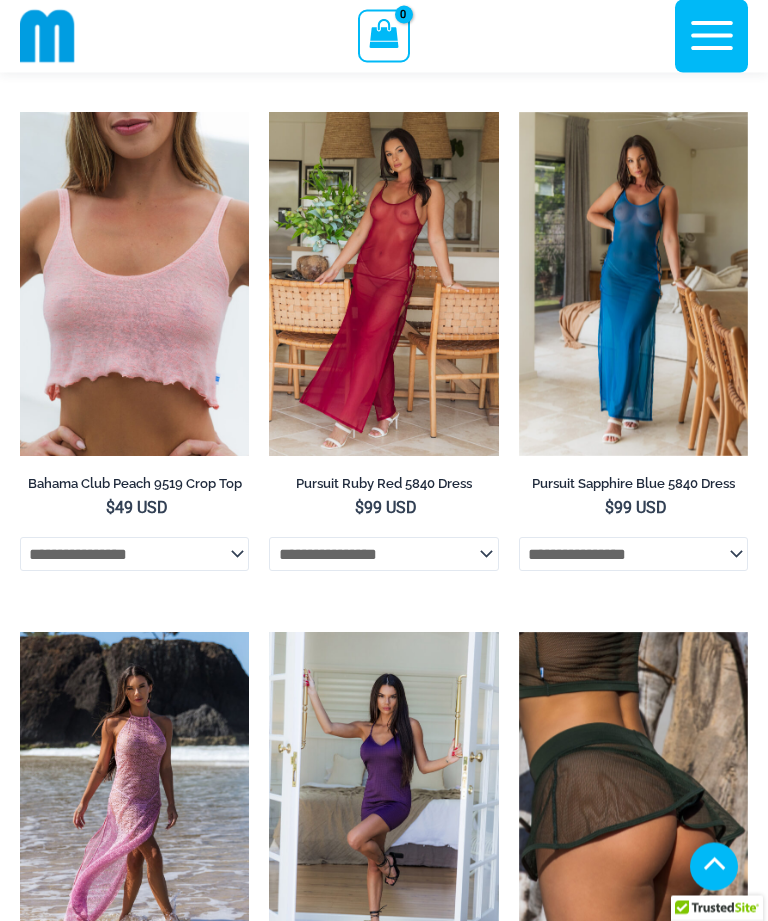 scroll, scrollTop: 2190, scrollLeft: 0, axis: vertical 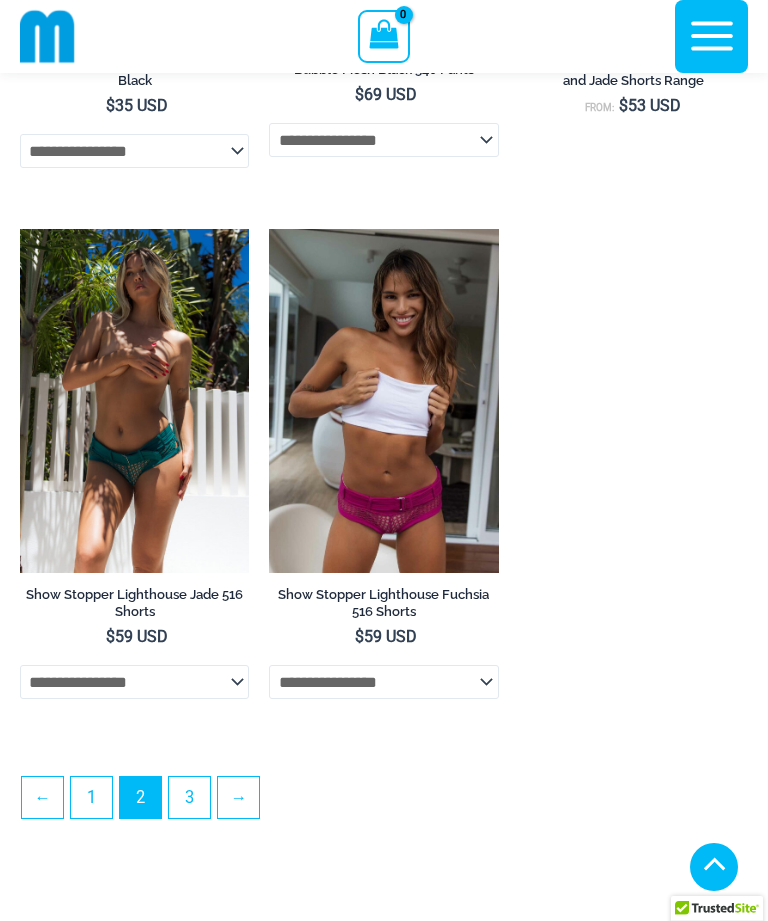click on "→" at bounding box center [238, 797] 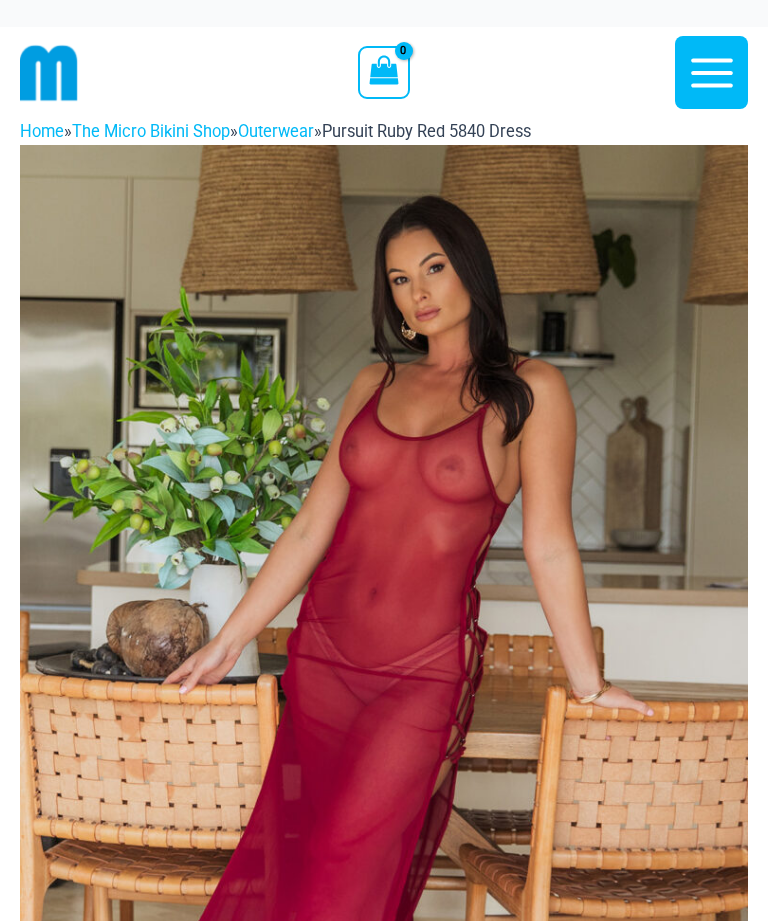 scroll, scrollTop: 0, scrollLeft: 0, axis: both 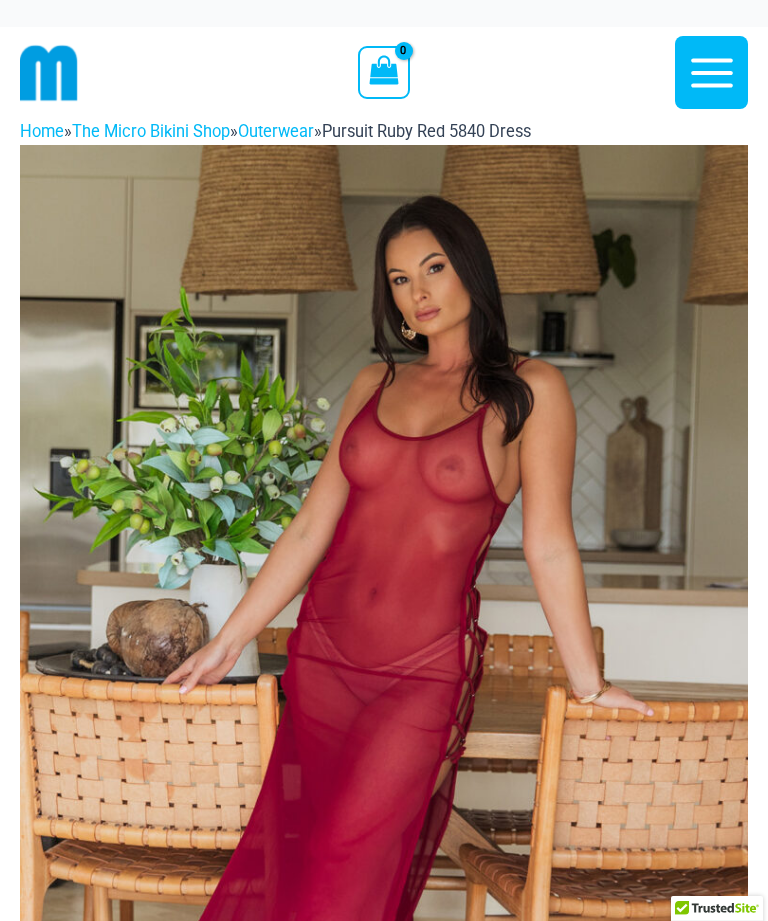 click at bounding box center [384, 691] 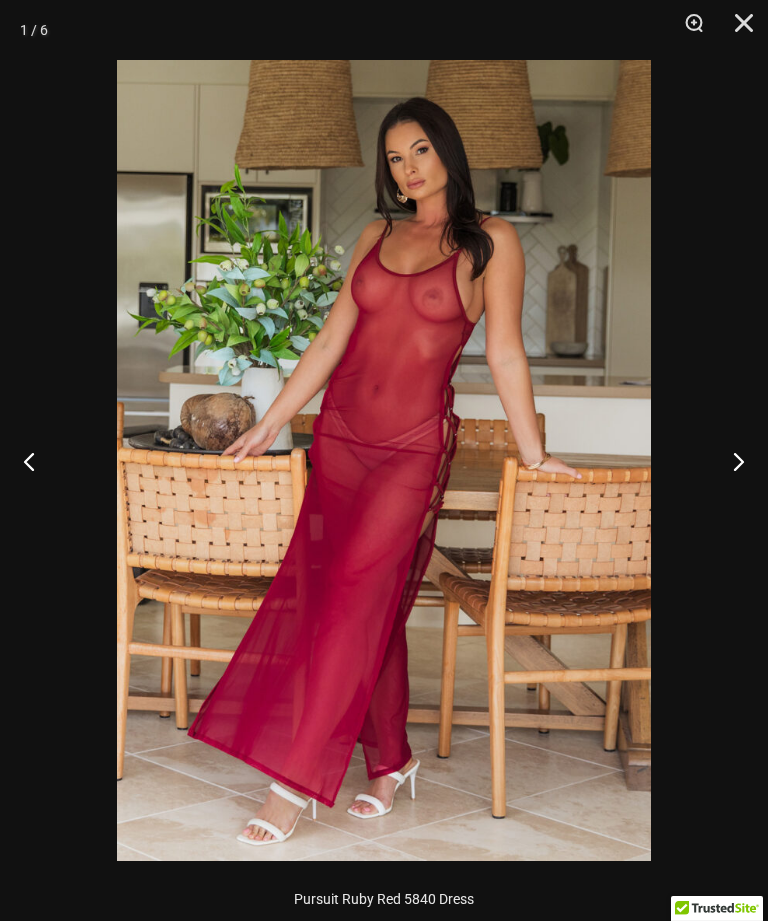 click at bounding box center (730, 461) 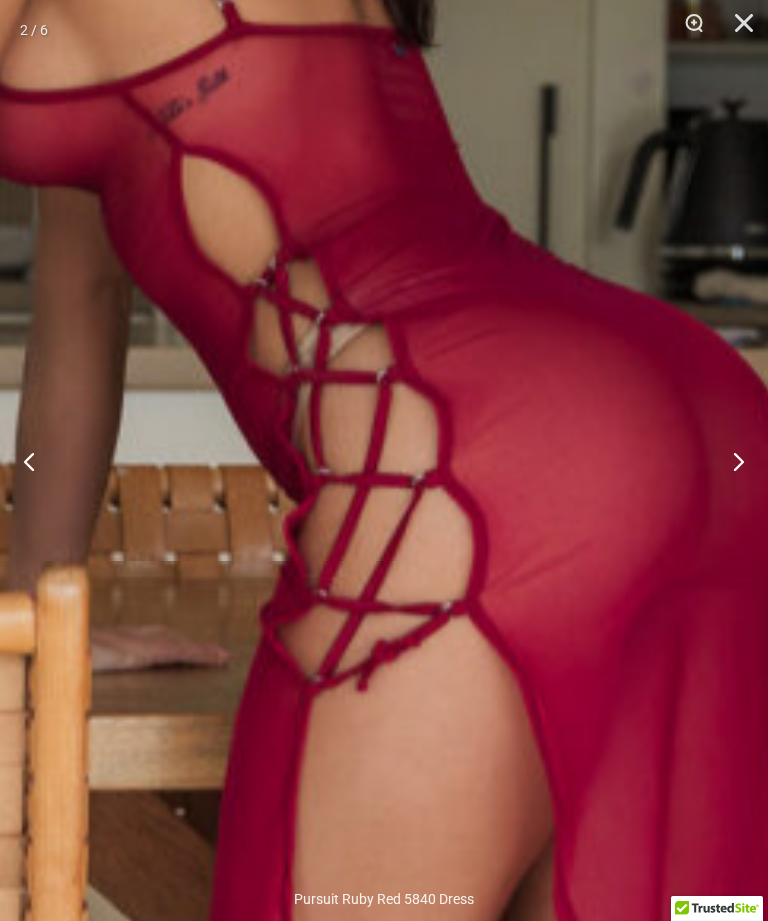 click at bounding box center [166, 581] 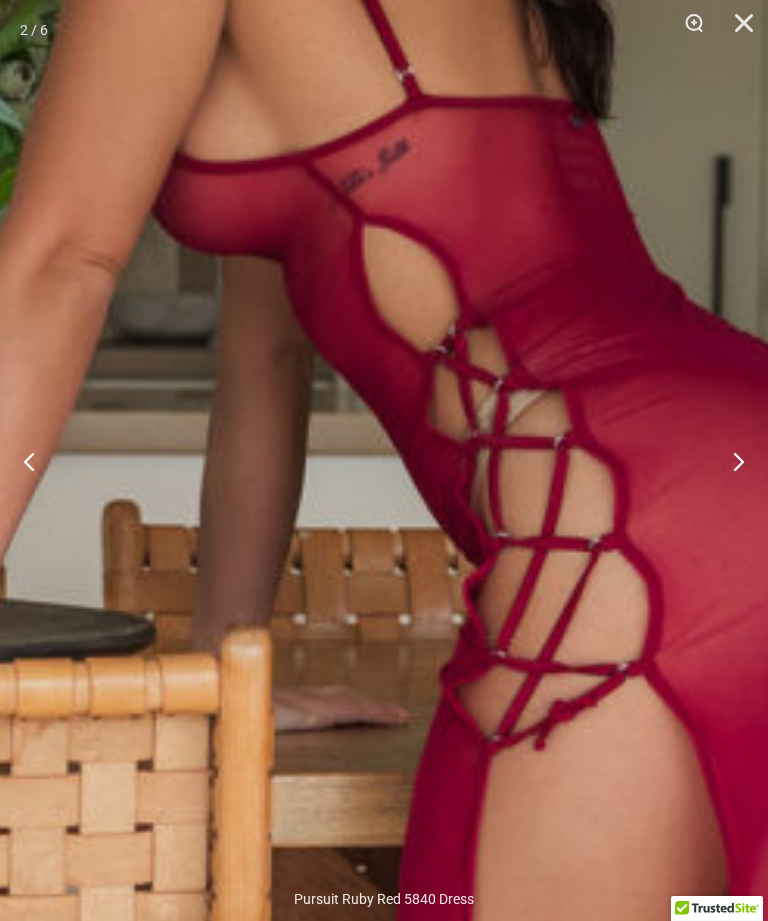 click at bounding box center (730, 461) 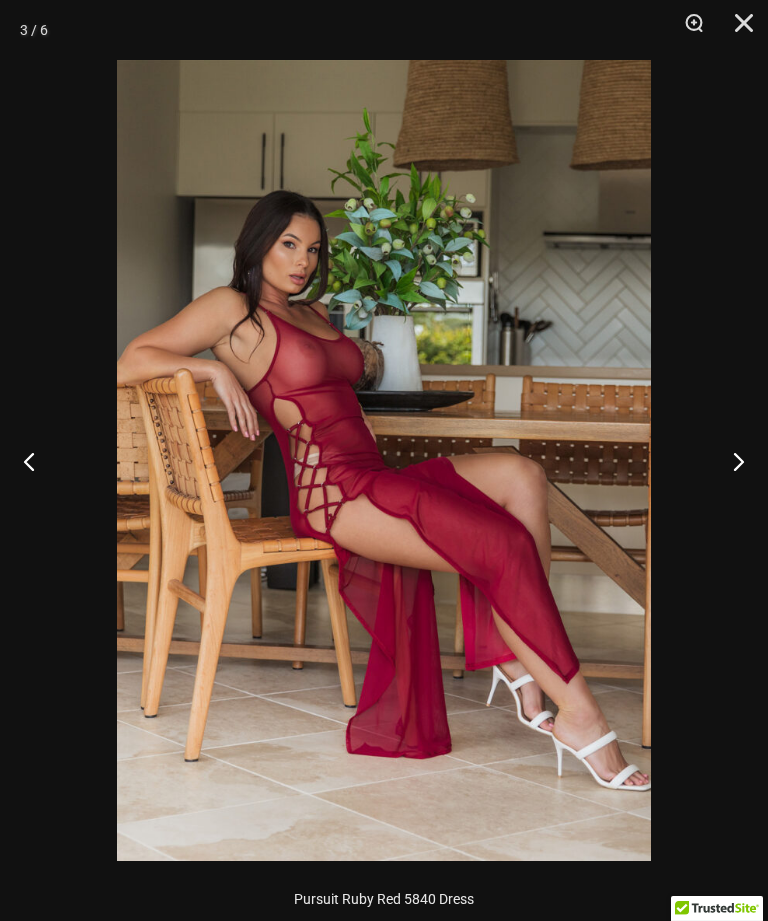 click at bounding box center [730, 461] 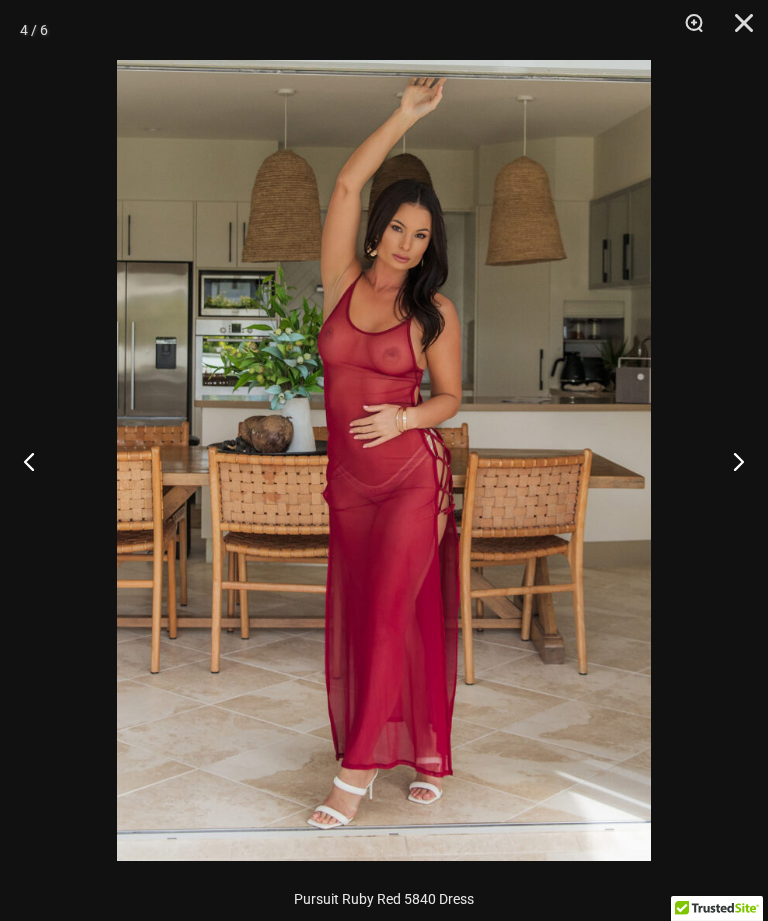 click at bounding box center [730, 461] 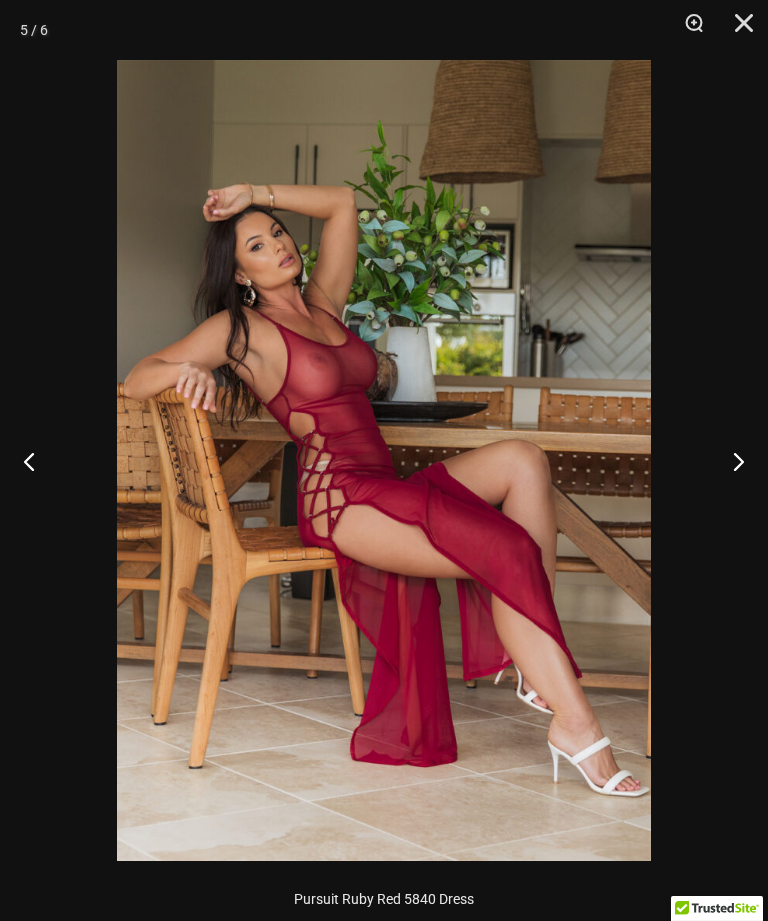 click at bounding box center [730, 461] 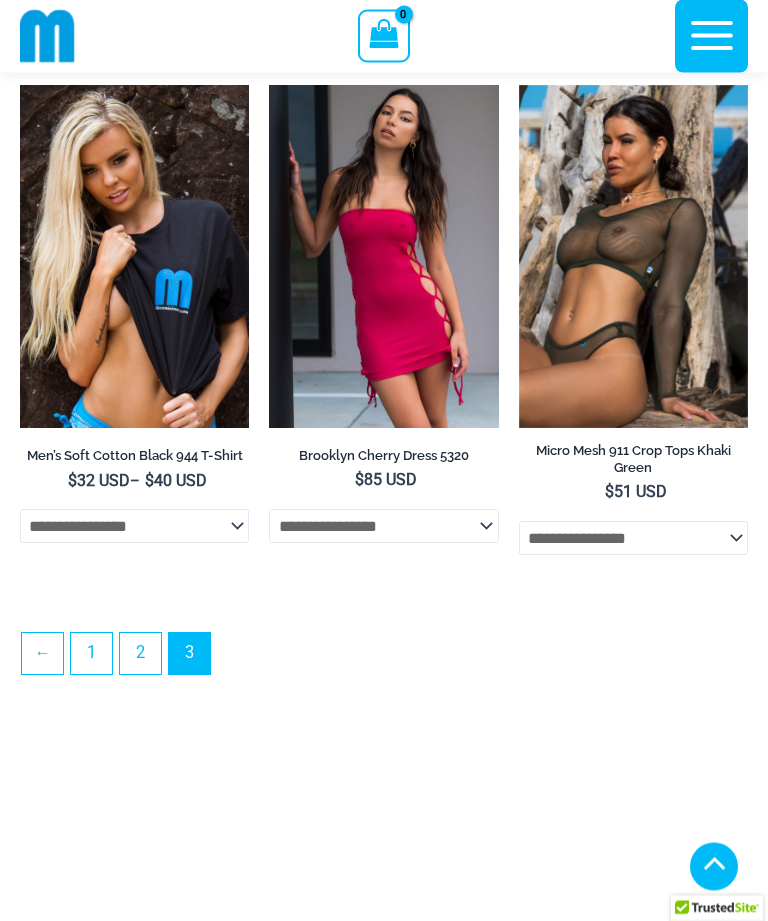 scroll, scrollTop: 4902, scrollLeft: 0, axis: vertical 